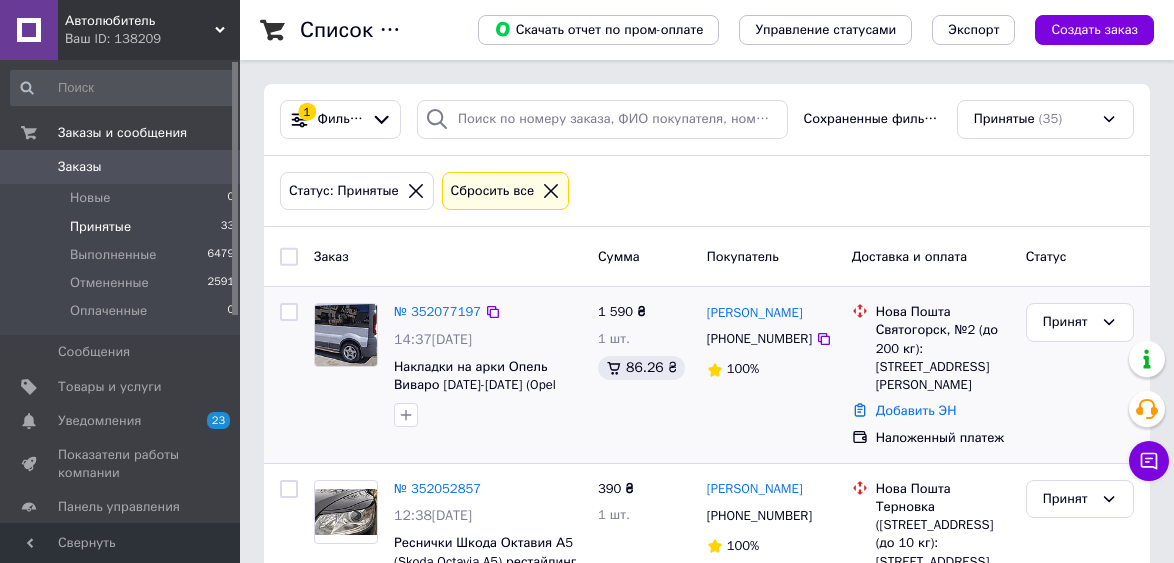 scroll, scrollTop: 0, scrollLeft: 0, axis: both 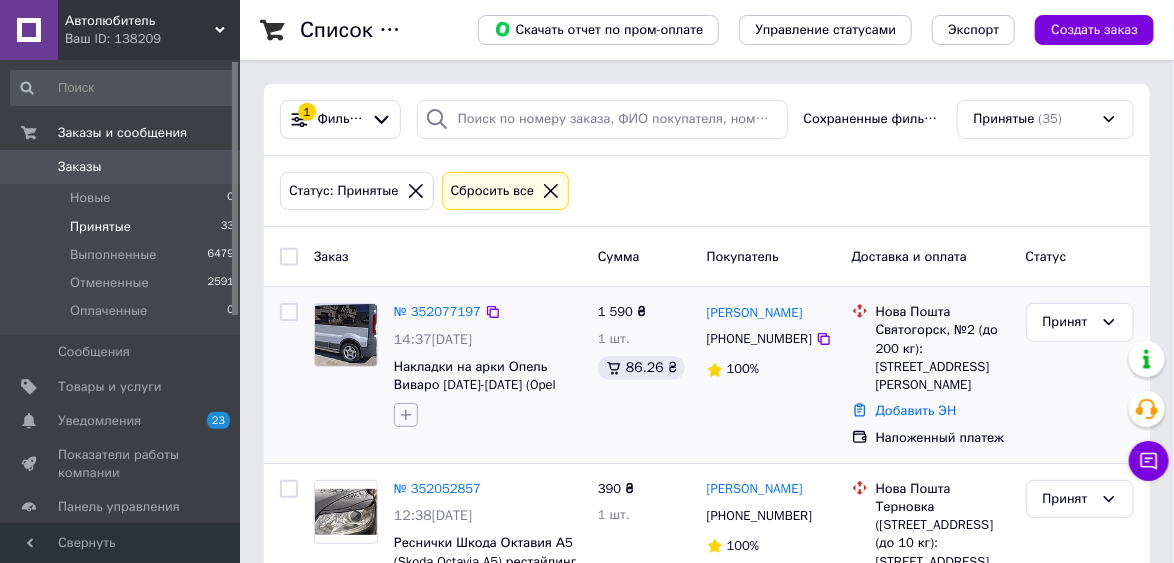 click 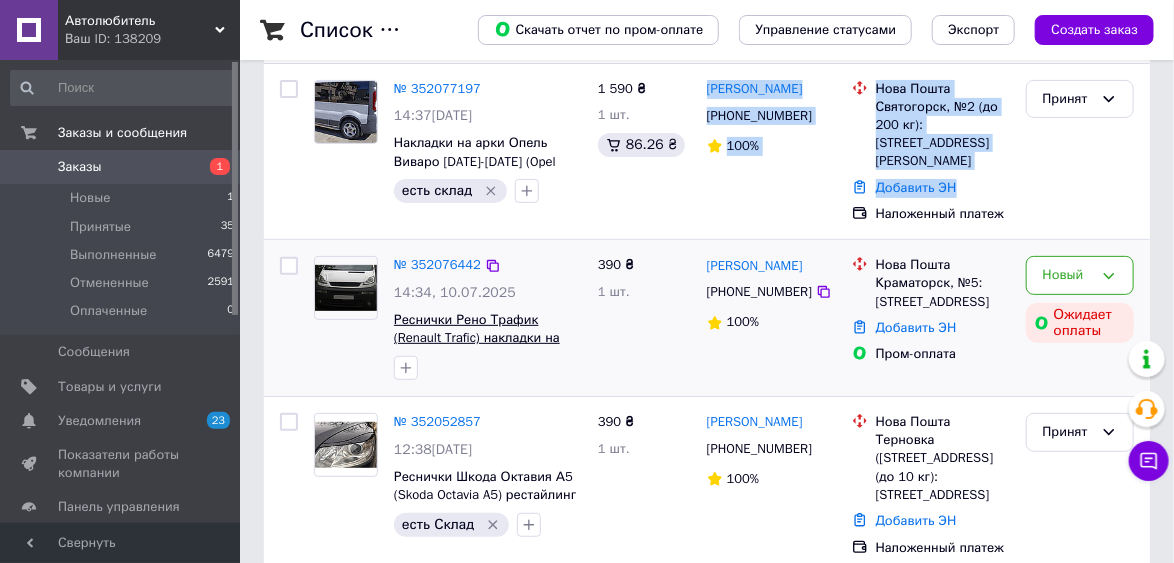 scroll, scrollTop: 160, scrollLeft: 0, axis: vertical 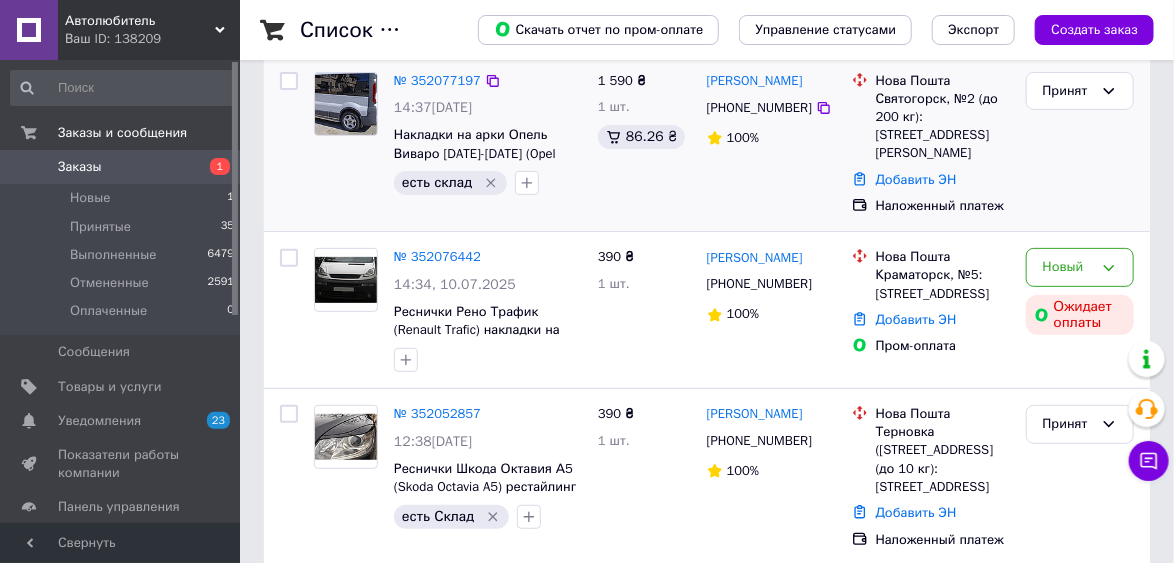 click on "1 590 ₴ 1 шт. 86.26 ₴" at bounding box center [644, 144] 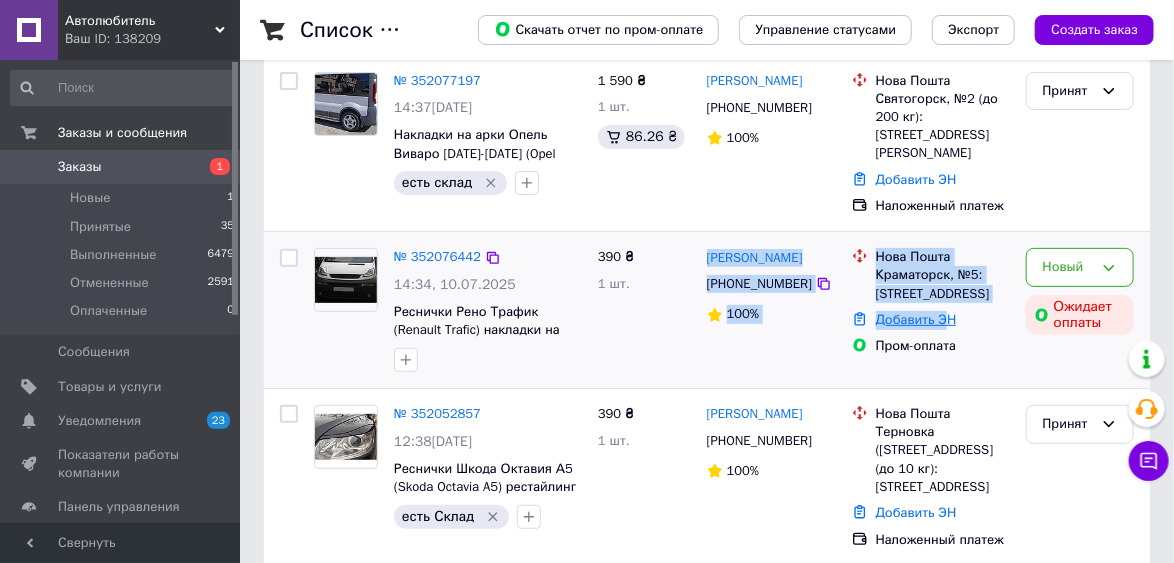 copy on "[PERSON_NAME] [PHONE_NUMBER] 100% Нова Пошта Краматорск, №5: [STREET_ADDRESS] Добавить [PERSON_NAME]" 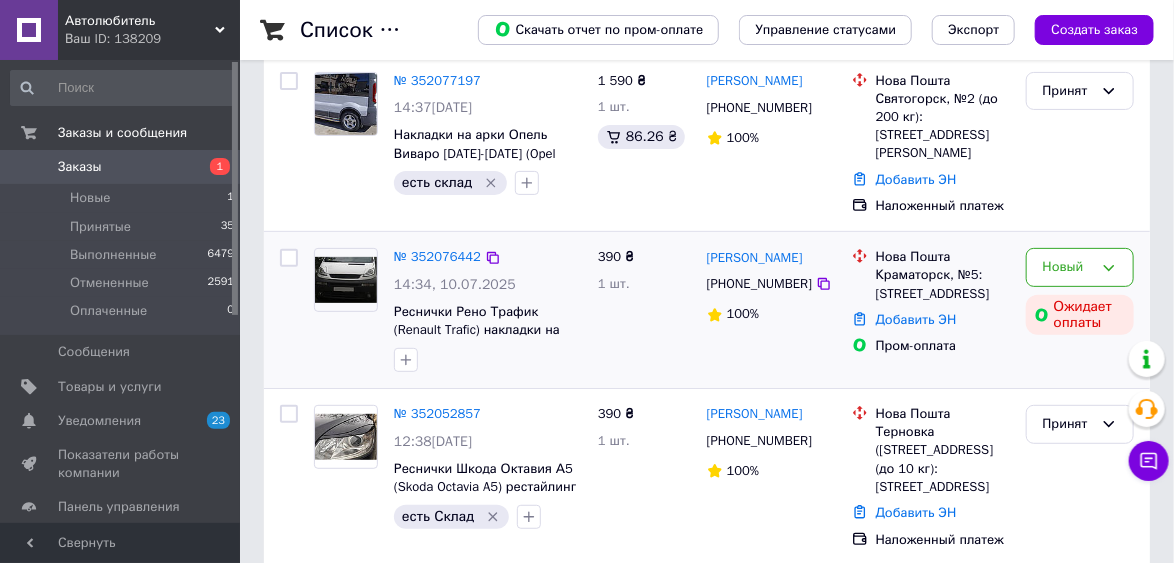 click at bounding box center [346, 310] 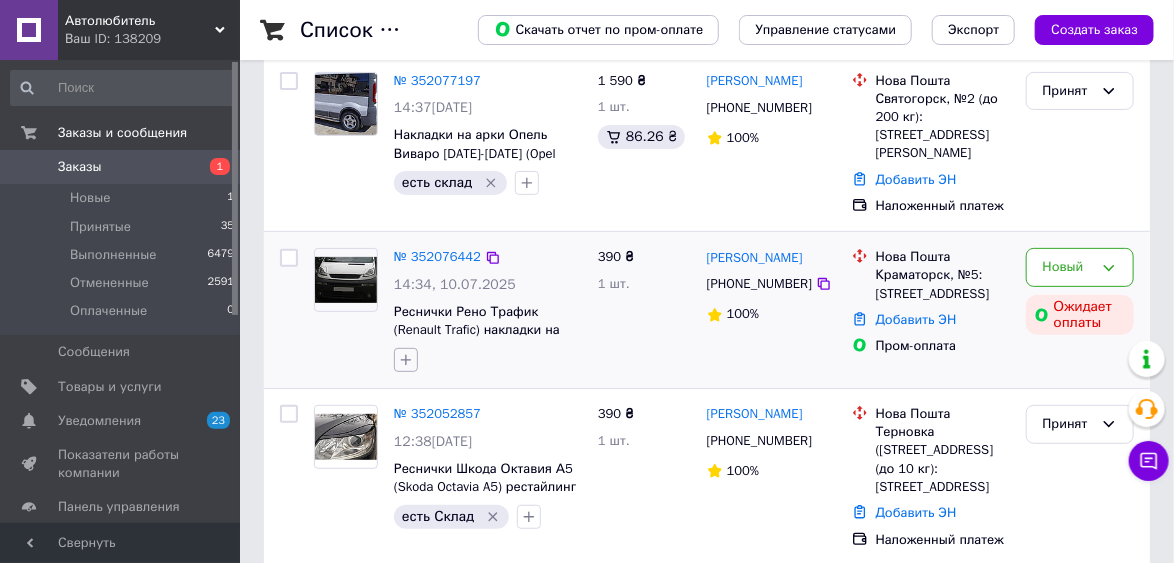 click 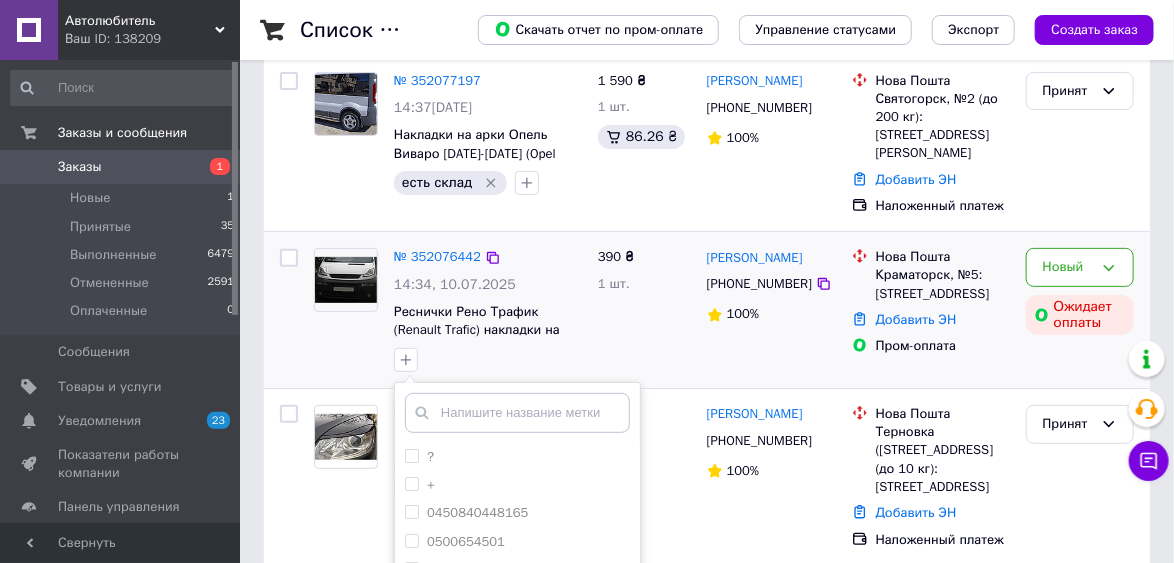 click at bounding box center (517, 413) 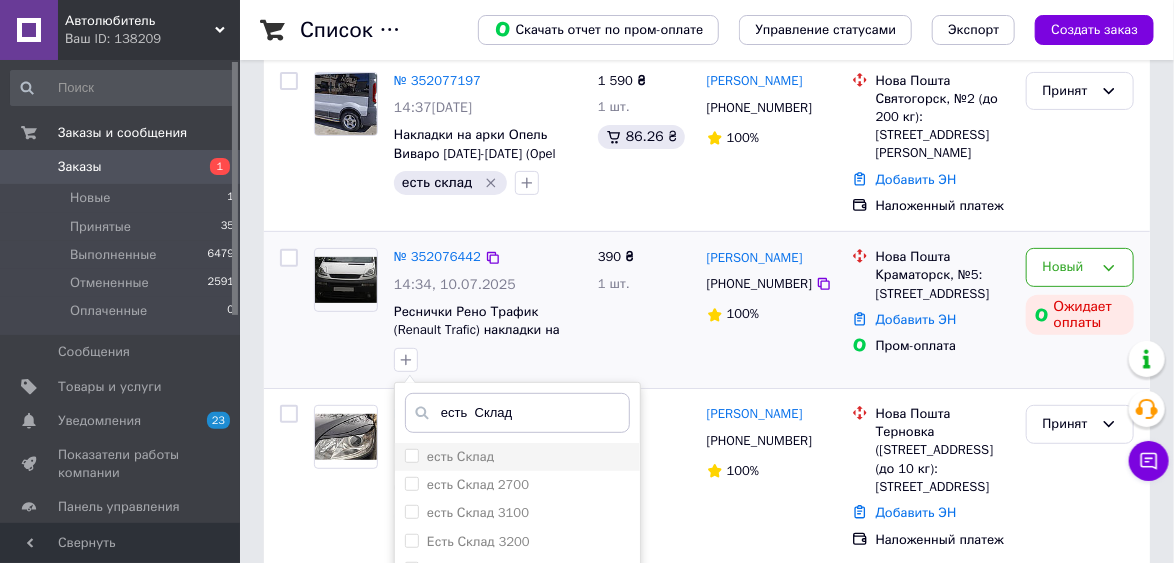 type on "есть  Склад" 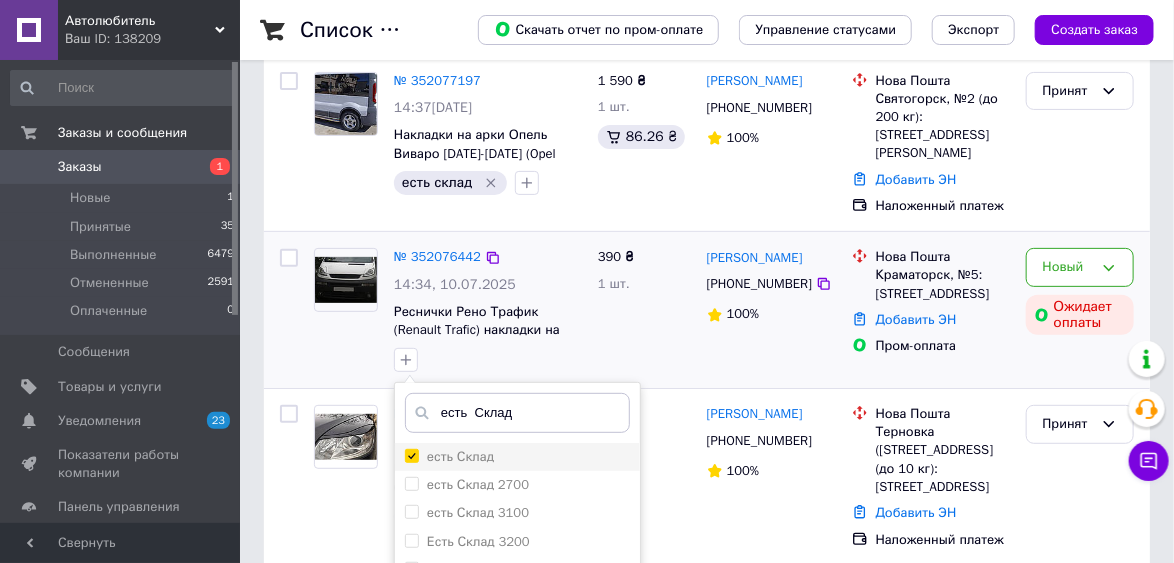 checkbox on "true" 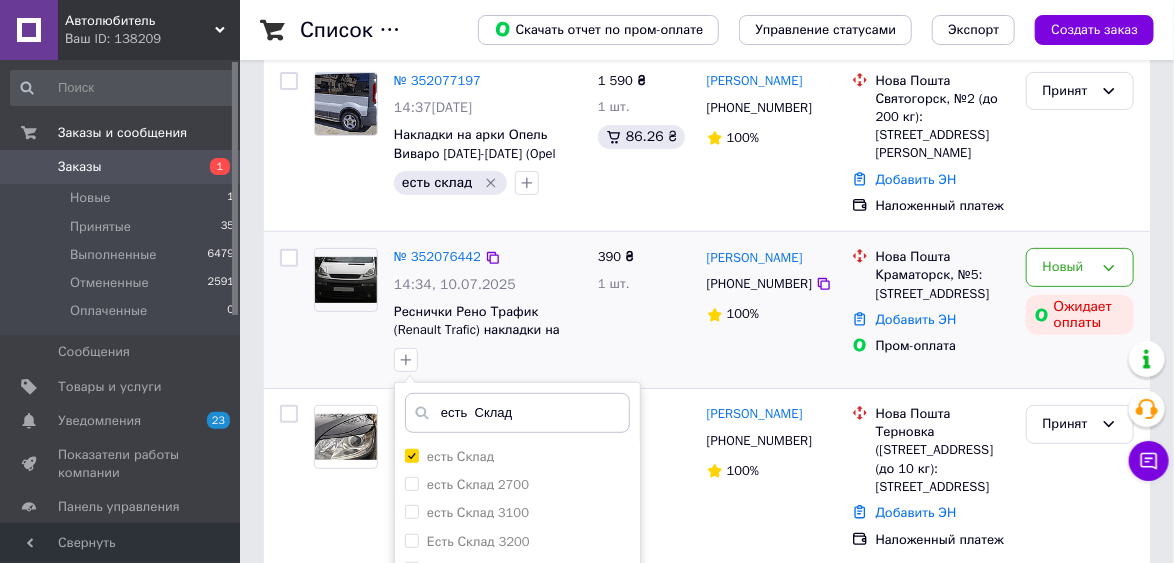 scroll, scrollTop: 320, scrollLeft: 0, axis: vertical 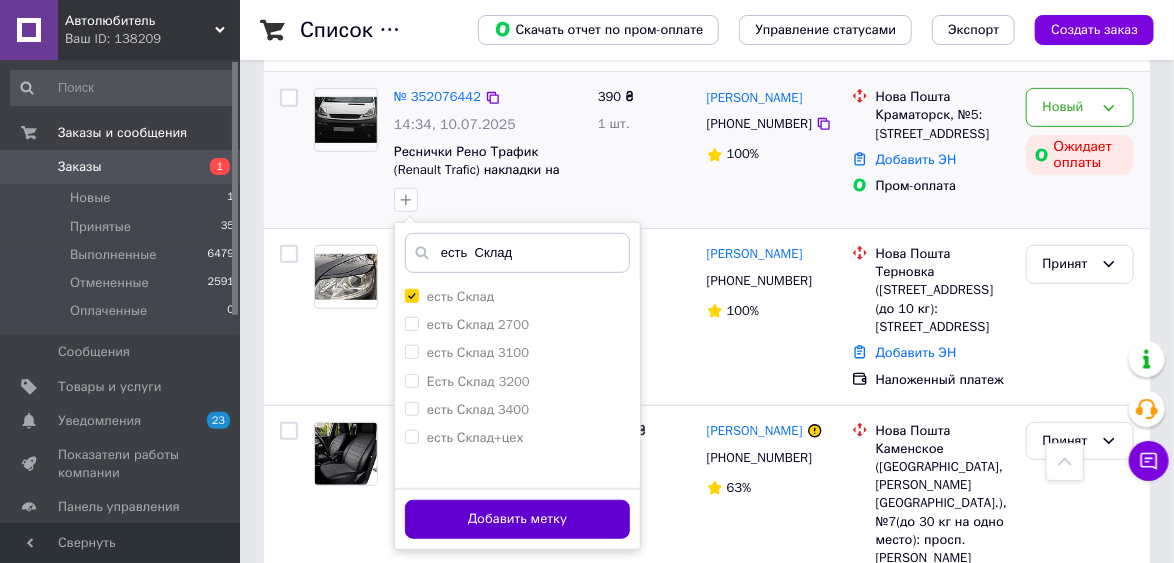 click on "Добавить метку" at bounding box center (517, 519) 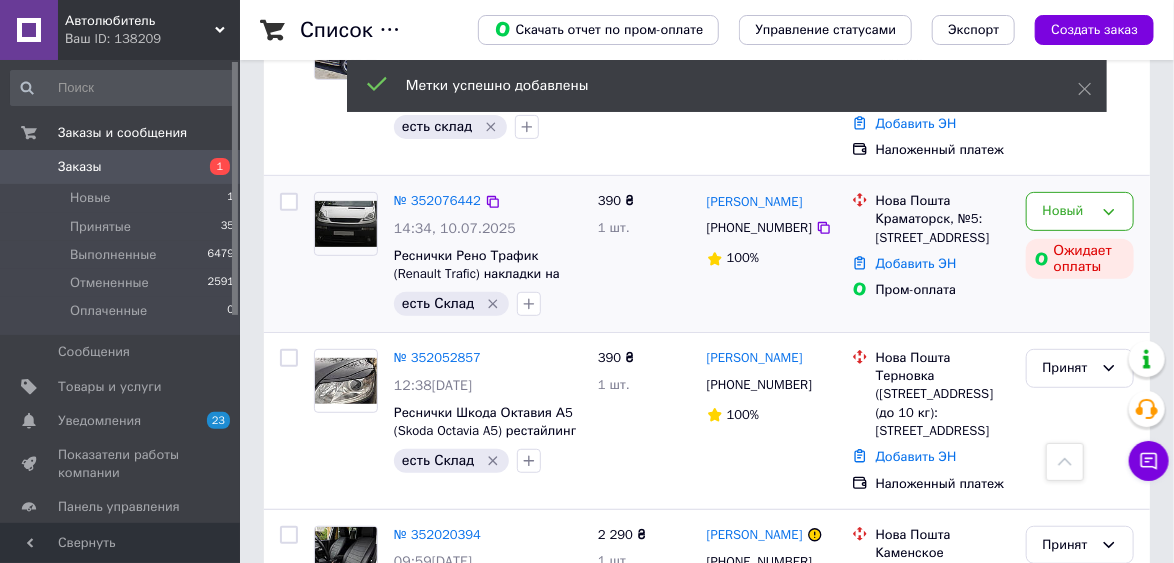 scroll, scrollTop: 160, scrollLeft: 0, axis: vertical 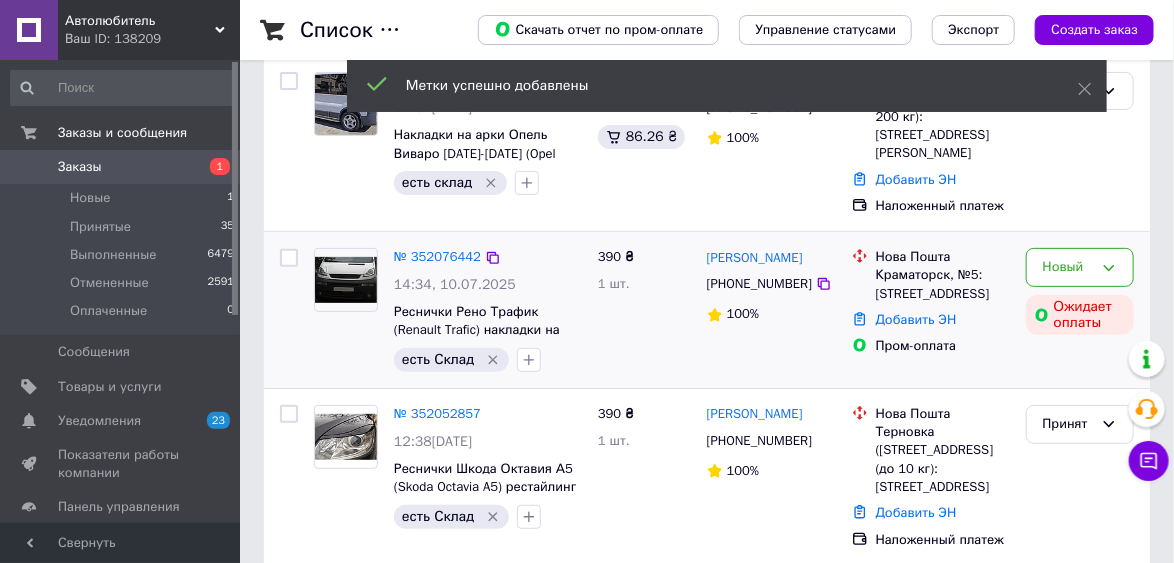 drag, startPoint x: 700, startPoint y: 244, endPoint x: 948, endPoint y: 267, distance: 249.06425 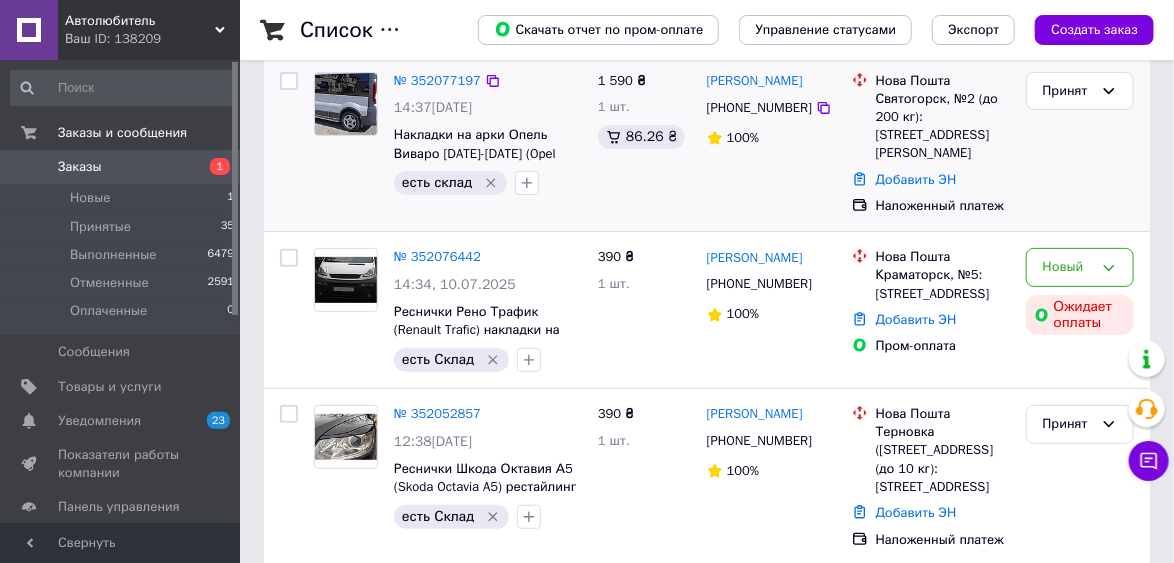 copy on "[PERSON_NAME] [PHONE_NUMBER] 100% Нова Пошта Краматорск, №5: [STREET_ADDRESS]" 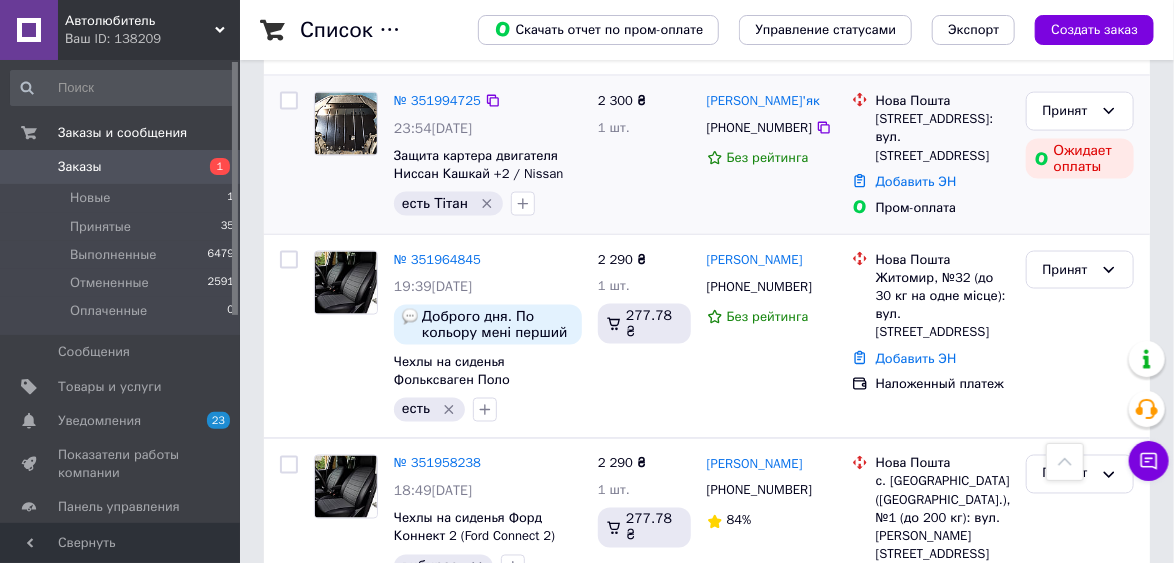 scroll, scrollTop: 1280, scrollLeft: 0, axis: vertical 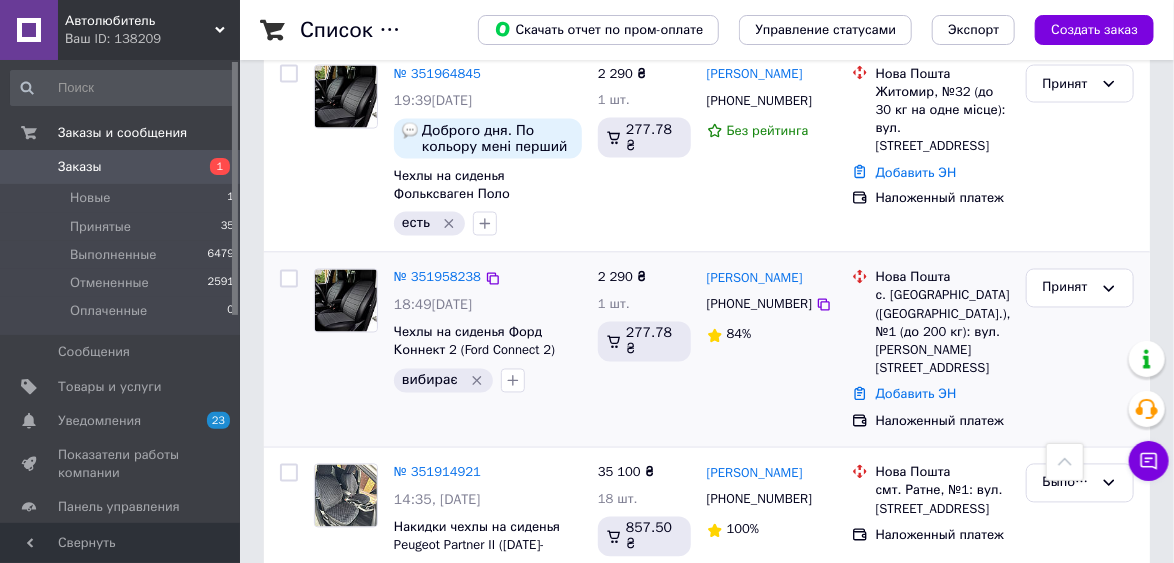 click on "вибирає" at bounding box center [488, 381] 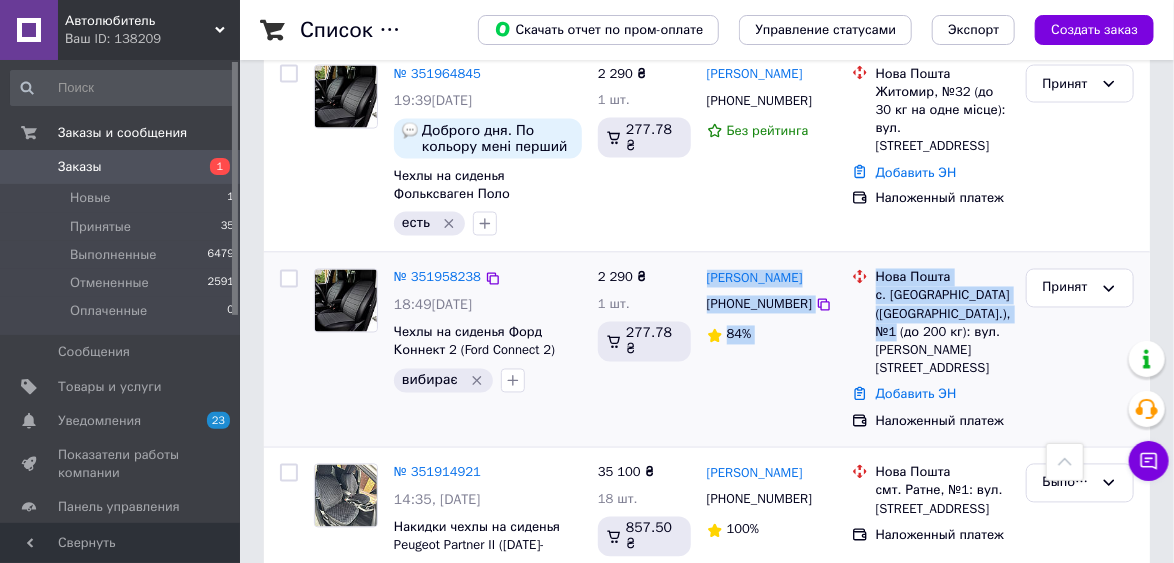 drag, startPoint x: 710, startPoint y: 225, endPoint x: 921, endPoint y: 277, distance: 217.31314 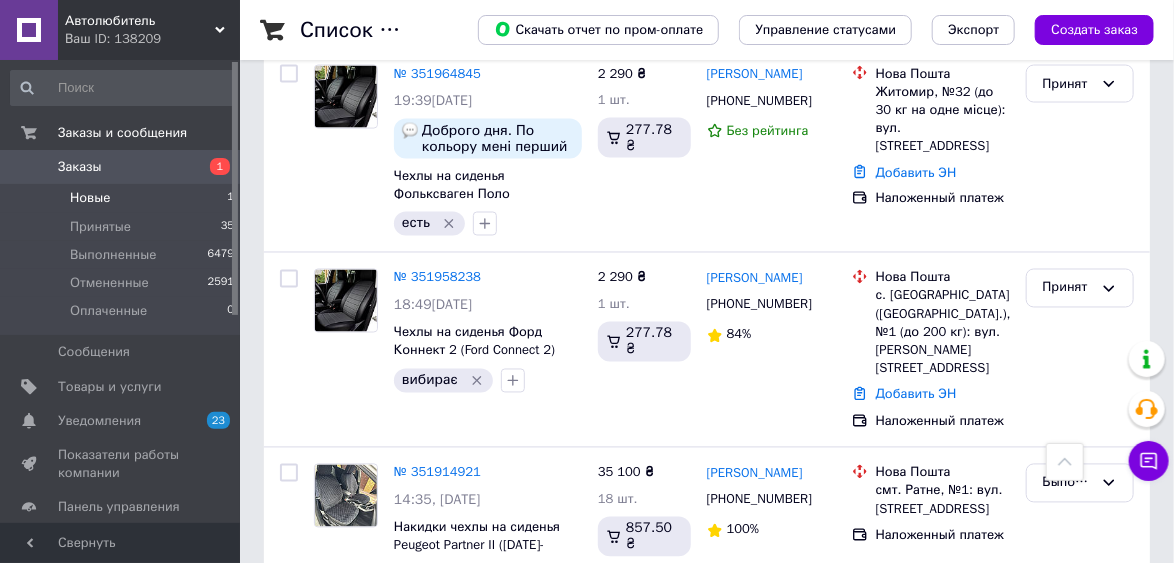 click on "Новые" at bounding box center (90, 198) 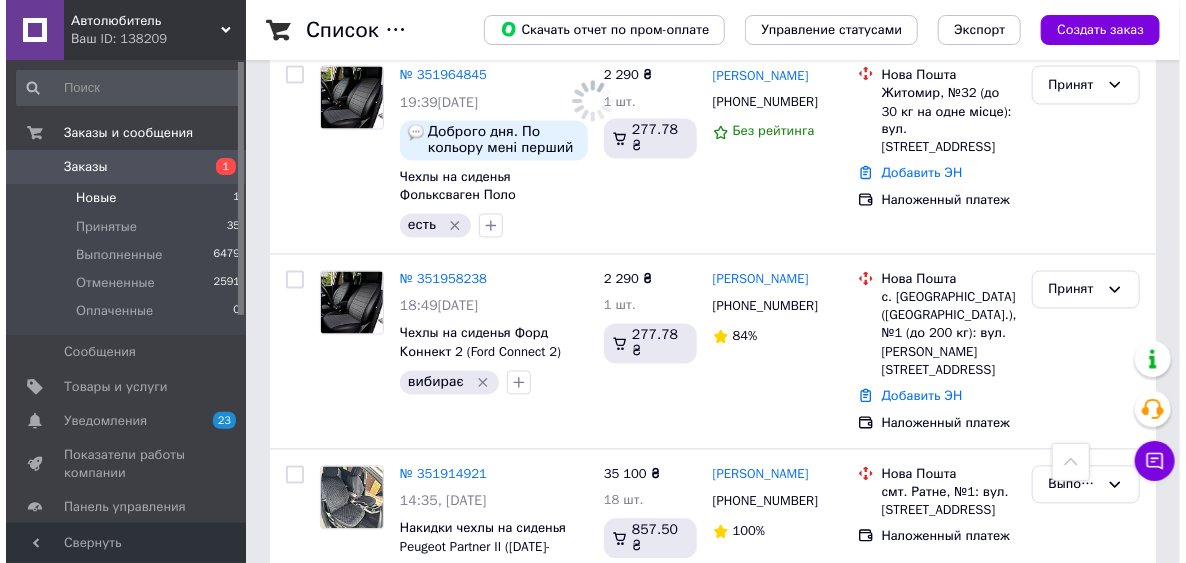 scroll, scrollTop: 0, scrollLeft: 0, axis: both 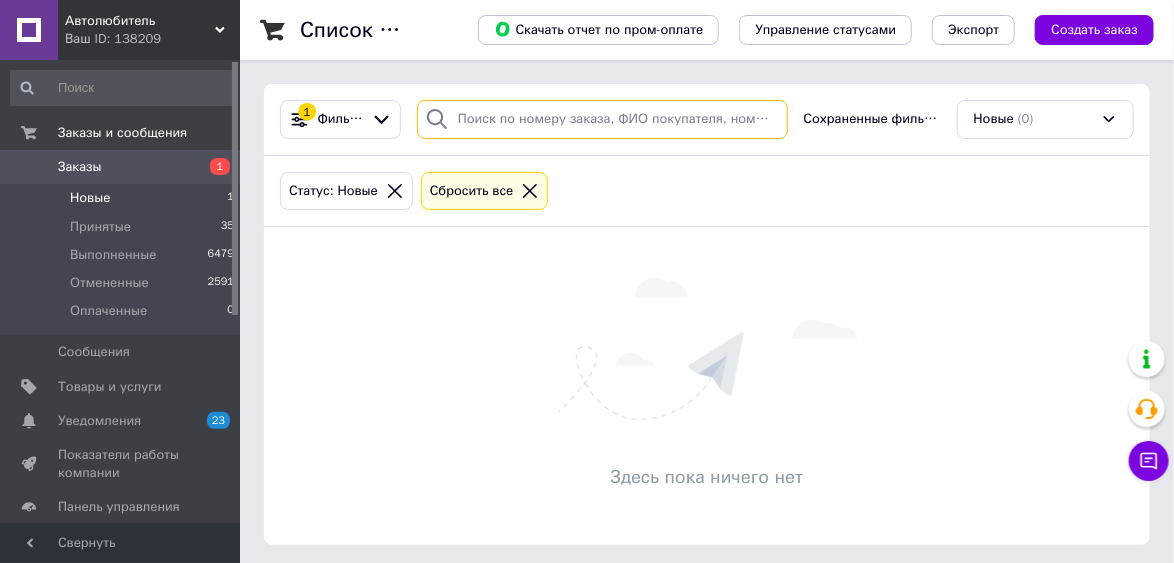 click at bounding box center (602, 119) 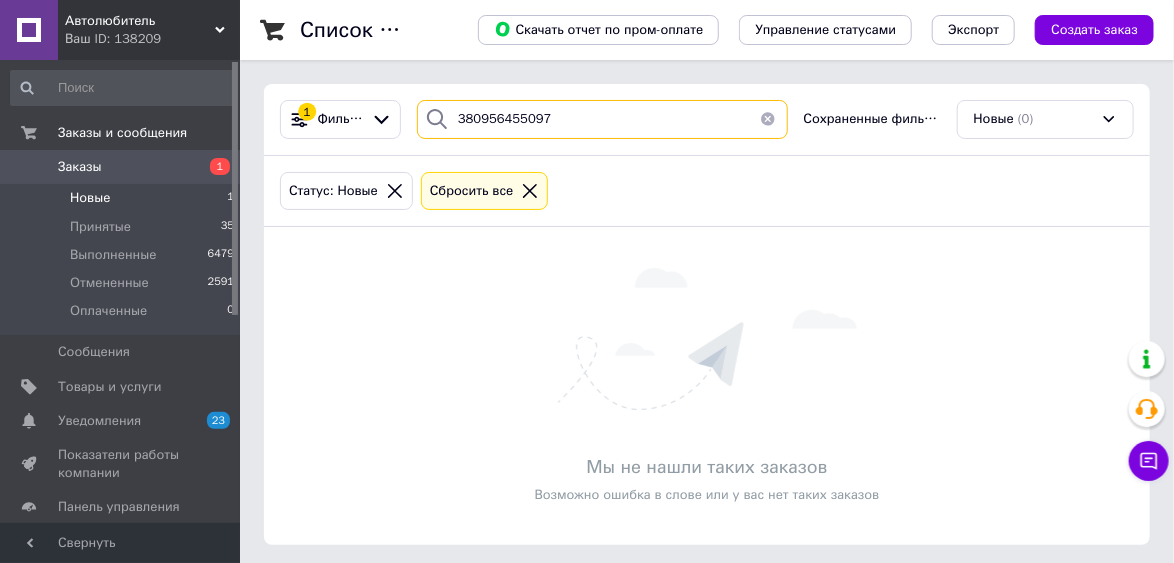 type on "380956455097" 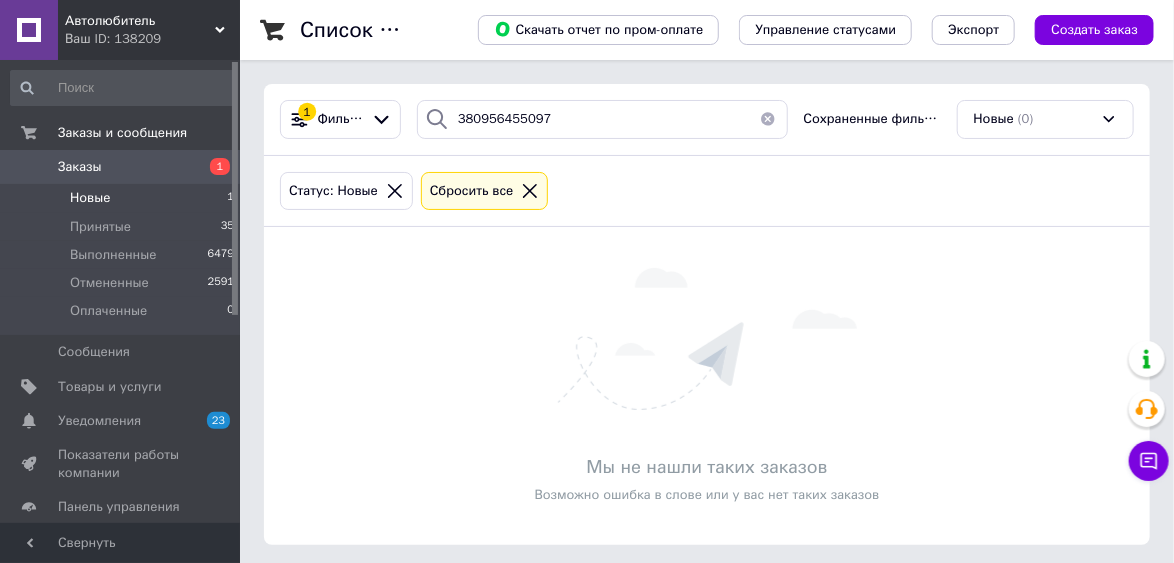 click on "Заказы" at bounding box center [80, 167] 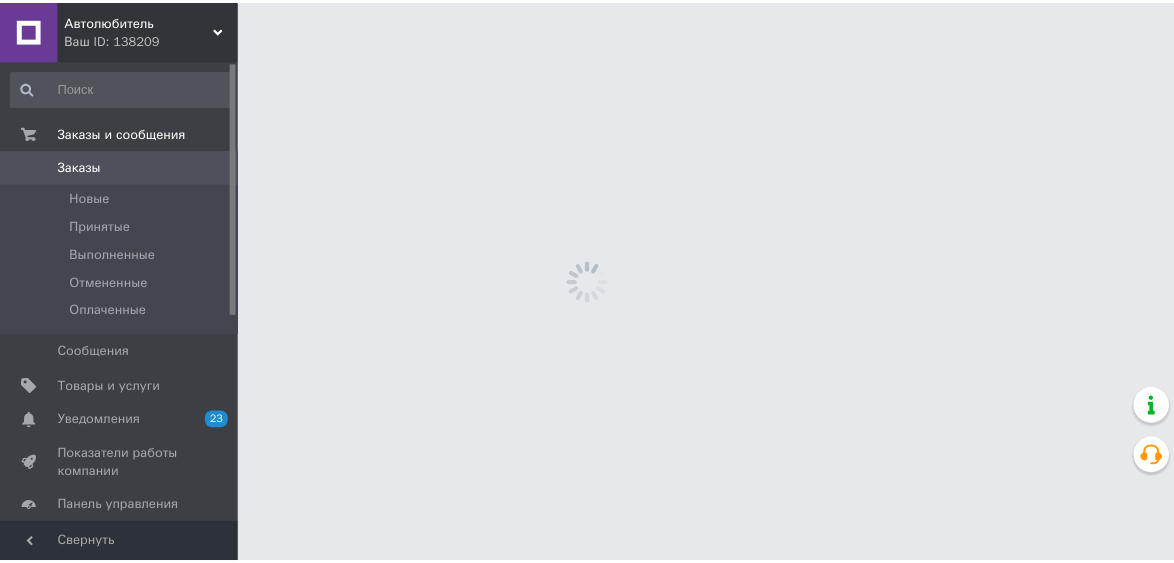 scroll, scrollTop: 0, scrollLeft: 0, axis: both 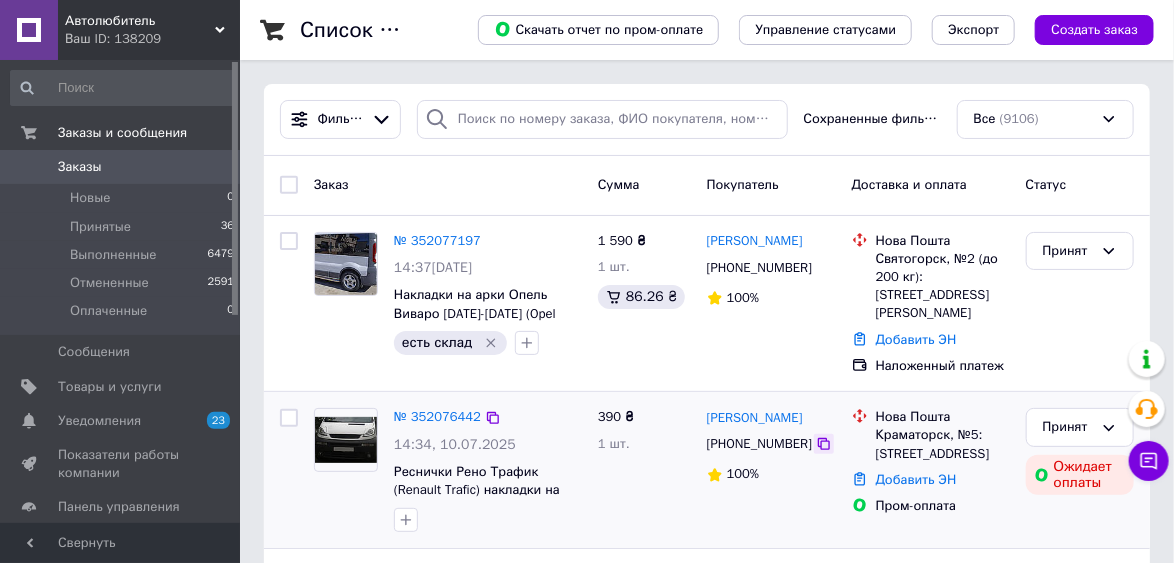 click 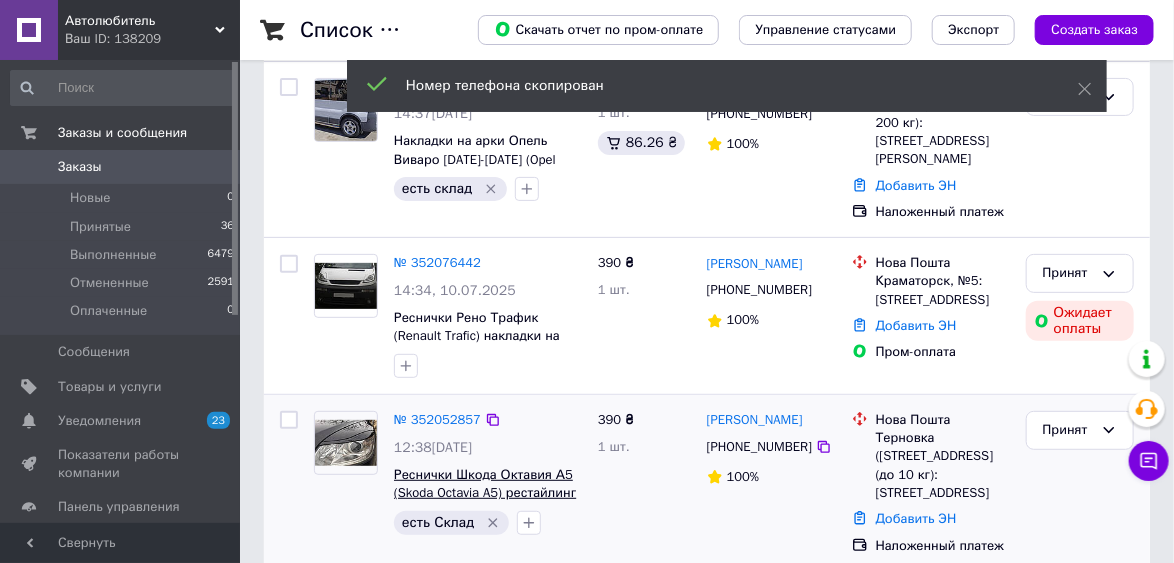 scroll, scrollTop: 160, scrollLeft: 0, axis: vertical 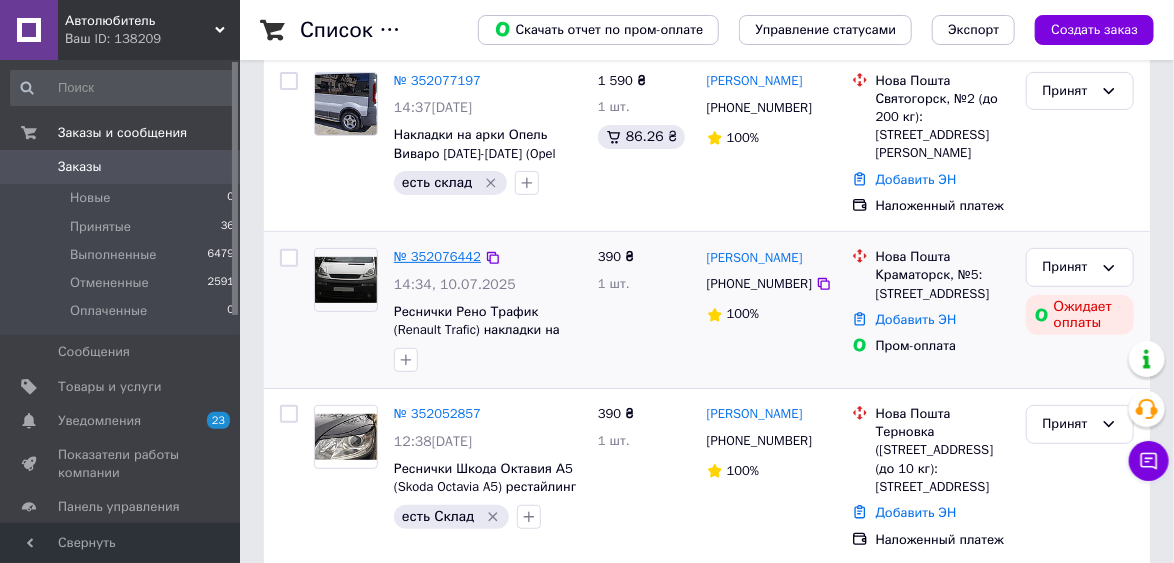 click on "№ 352076442" at bounding box center [437, 256] 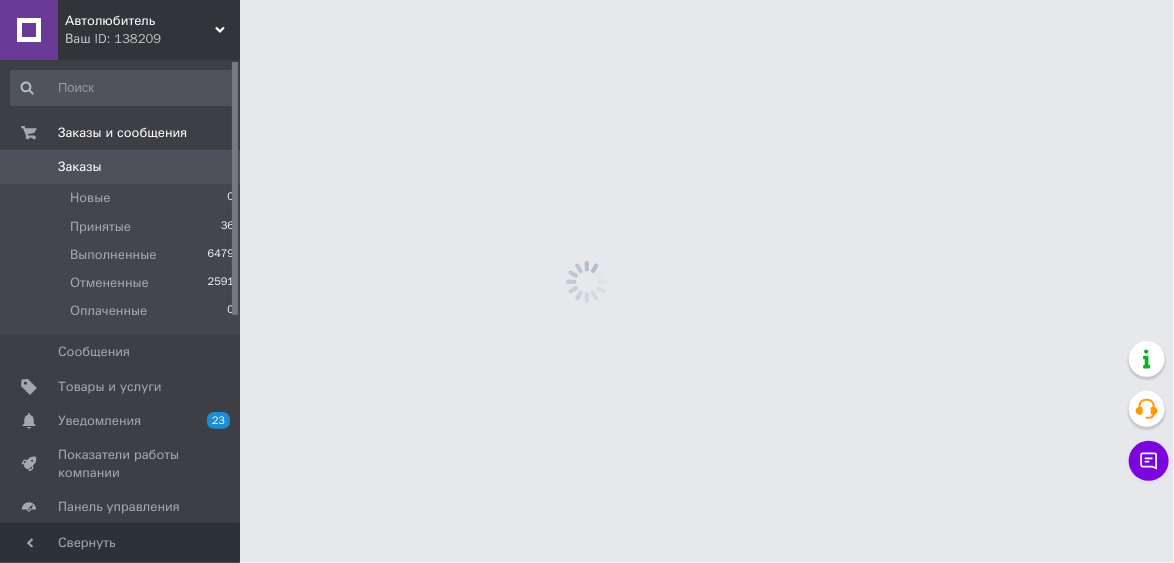 scroll, scrollTop: 0, scrollLeft: 0, axis: both 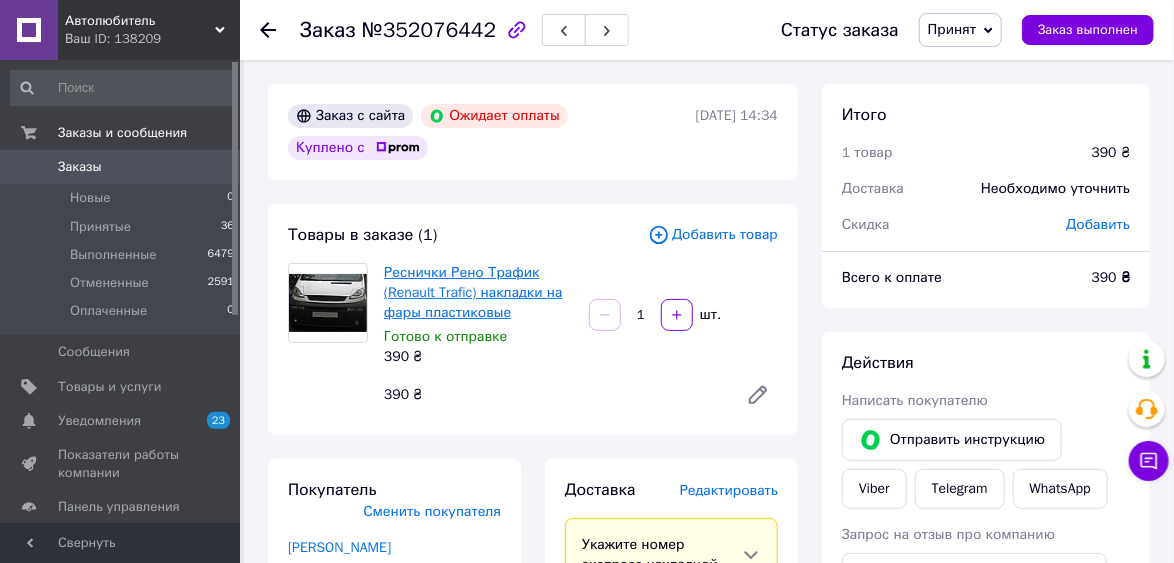 click on "Реснички Рено Трафик (Renault Trafic) накладки на фары пластиковые" at bounding box center [473, 292] 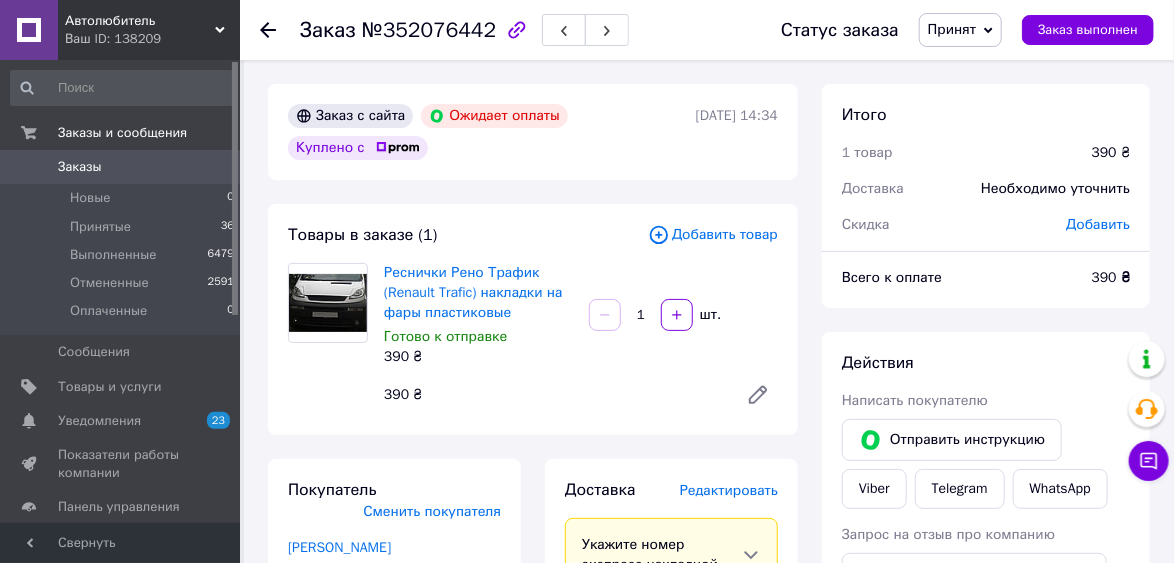 click on "Куплено с" at bounding box center [358, 148] 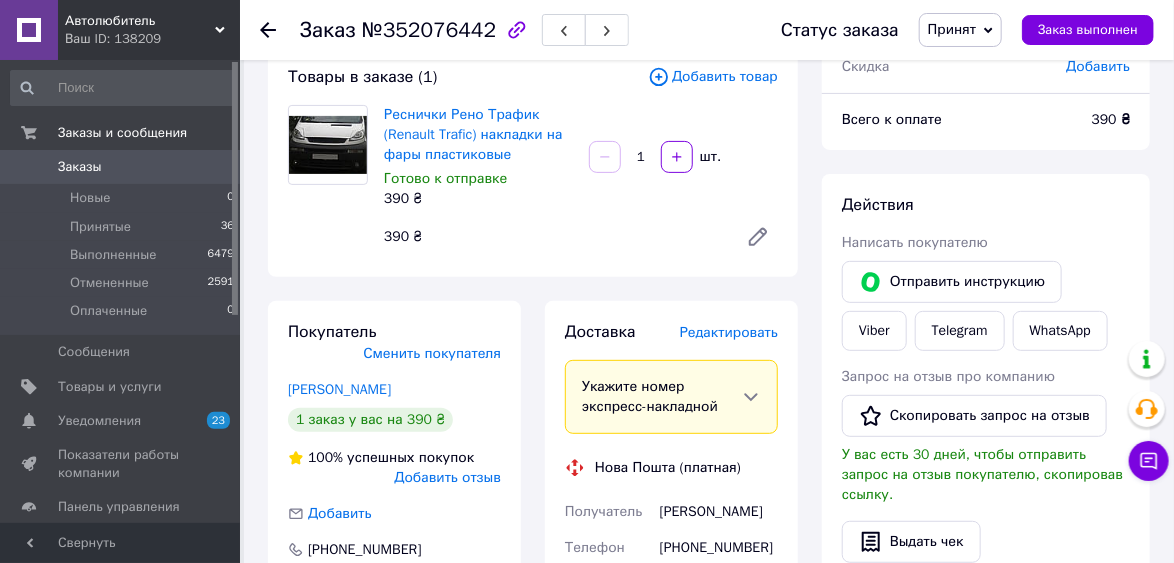 scroll, scrollTop: 240, scrollLeft: 0, axis: vertical 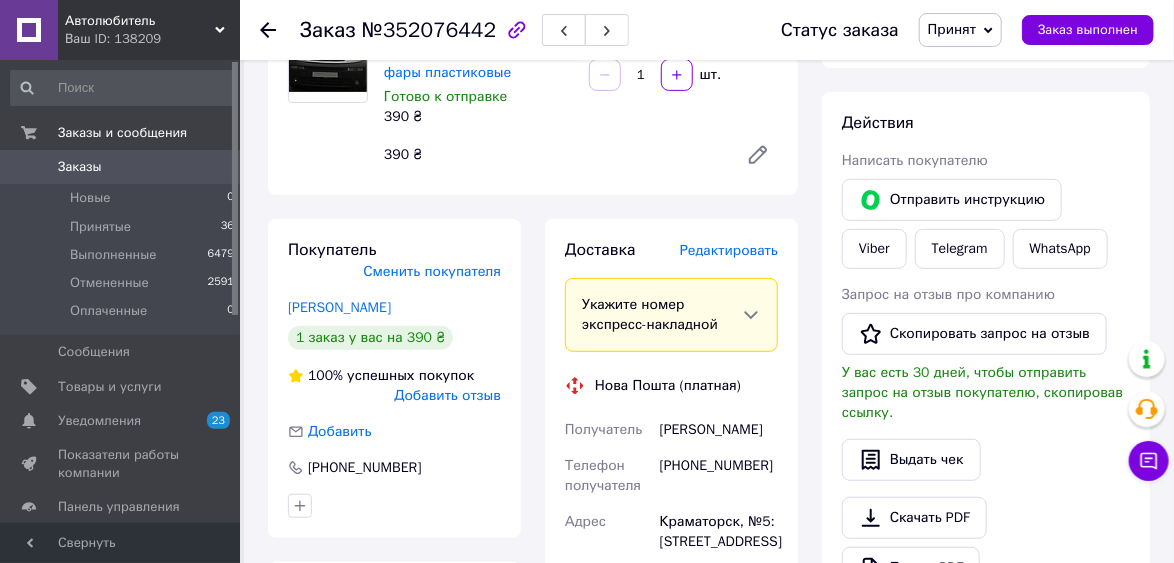 click 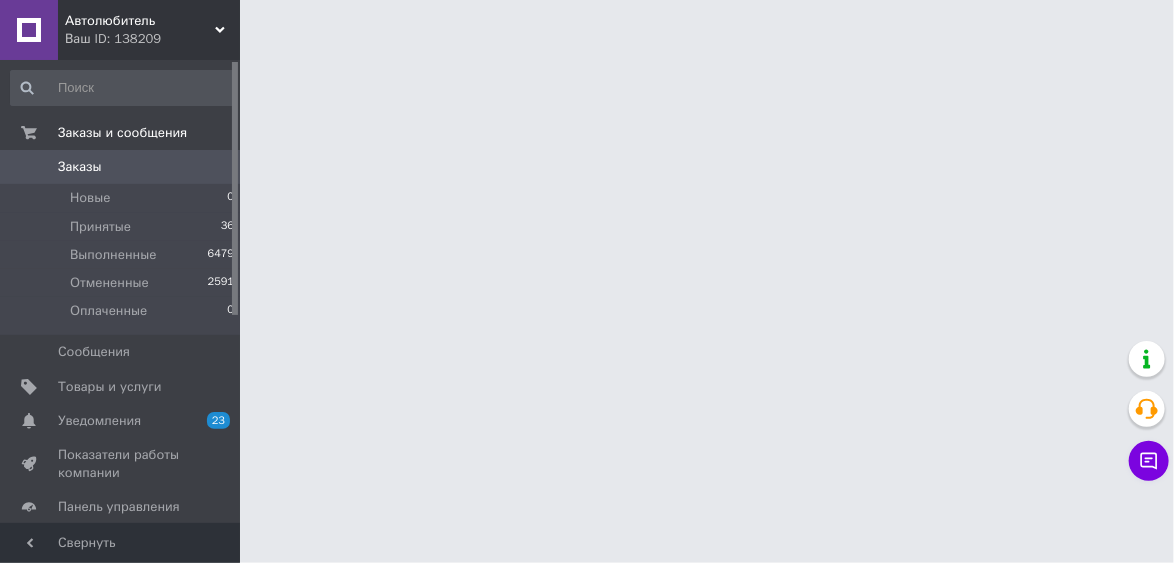 scroll, scrollTop: 0, scrollLeft: 0, axis: both 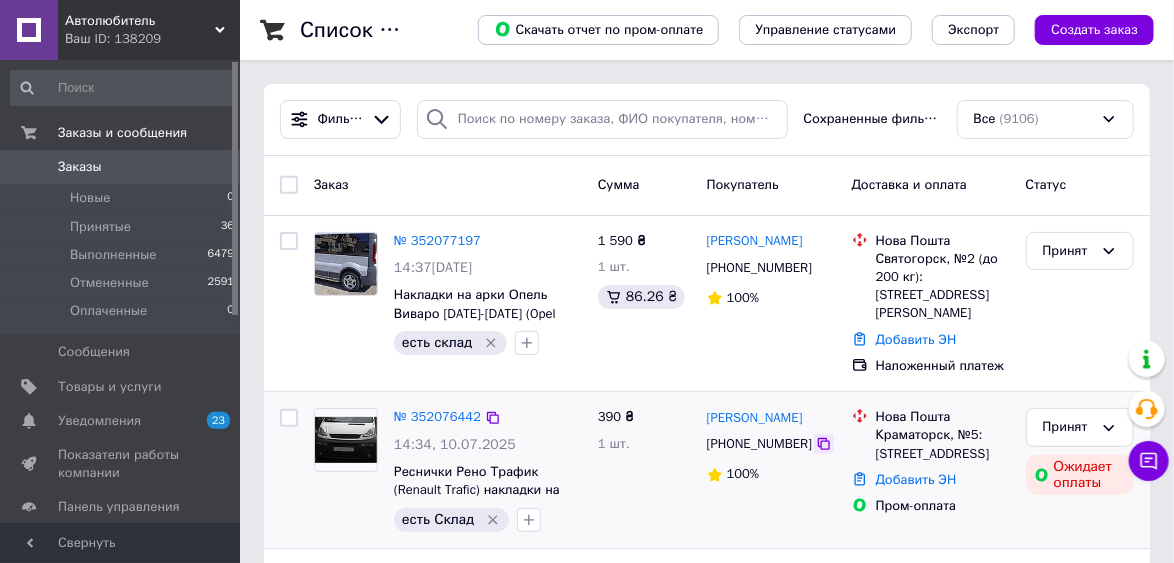 click 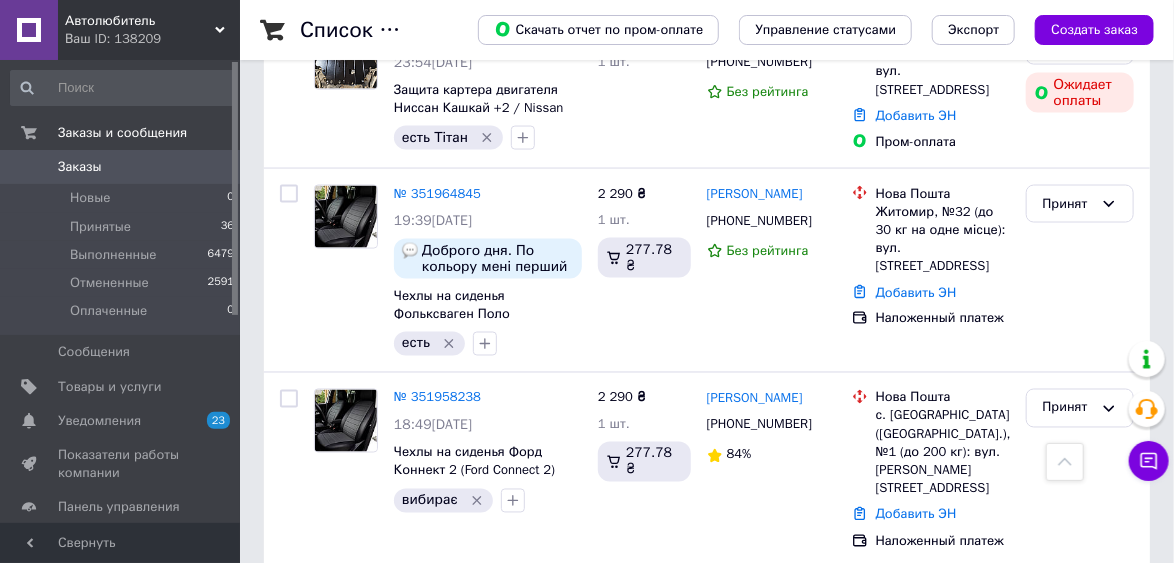 scroll, scrollTop: 1200, scrollLeft: 0, axis: vertical 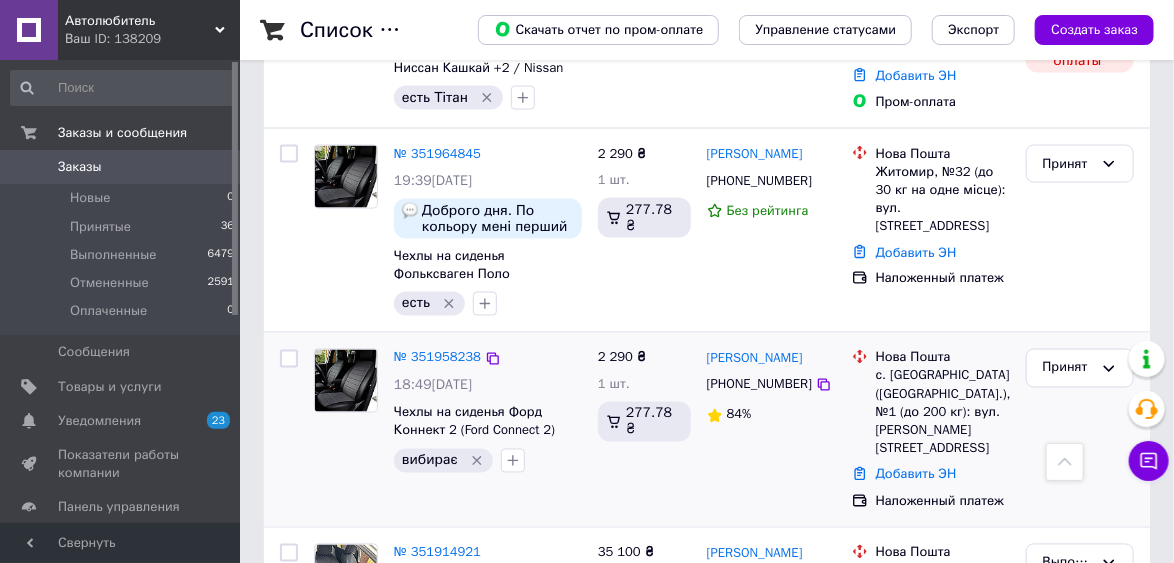 click 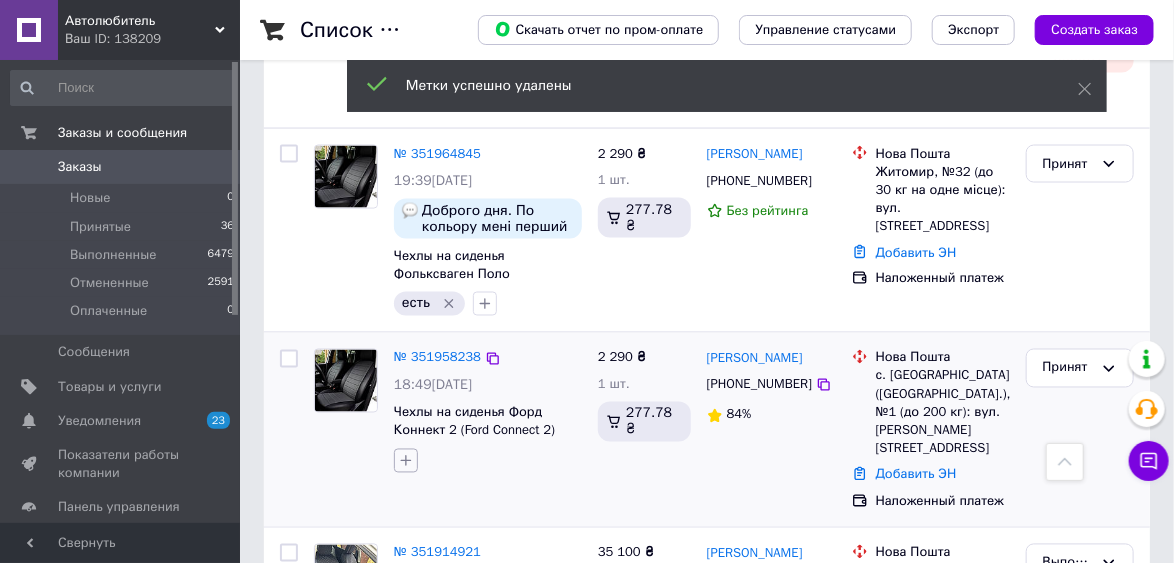click 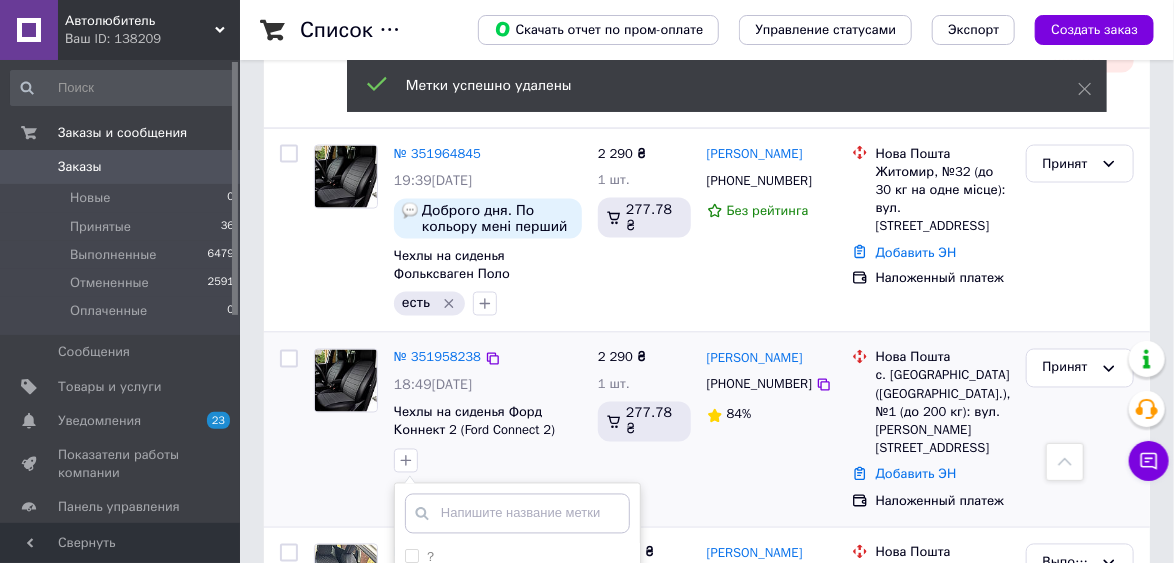 click at bounding box center (517, 514) 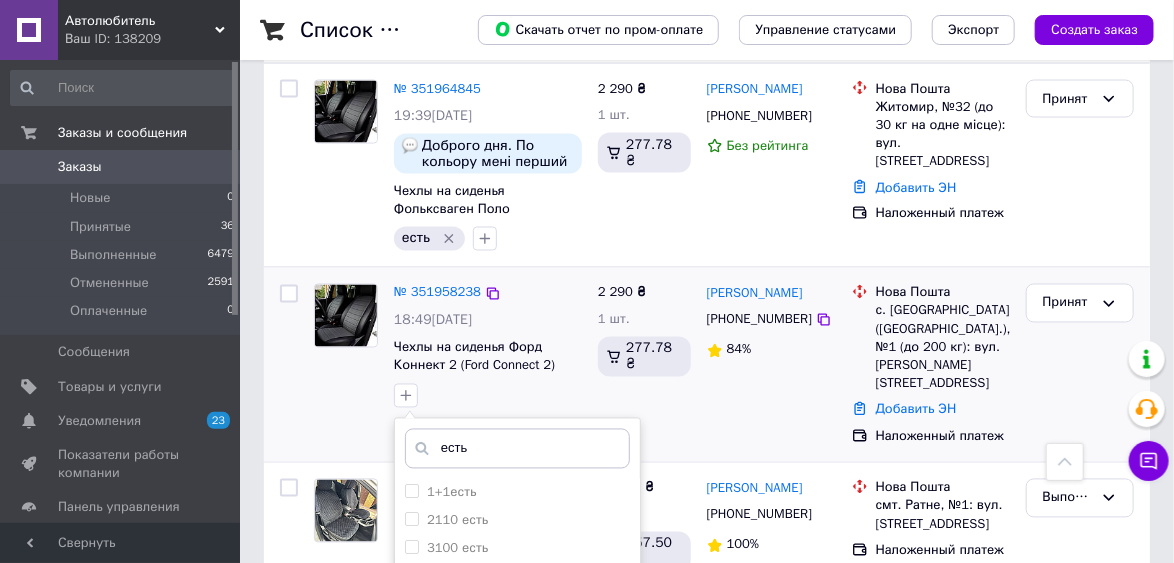scroll, scrollTop: 1440, scrollLeft: 0, axis: vertical 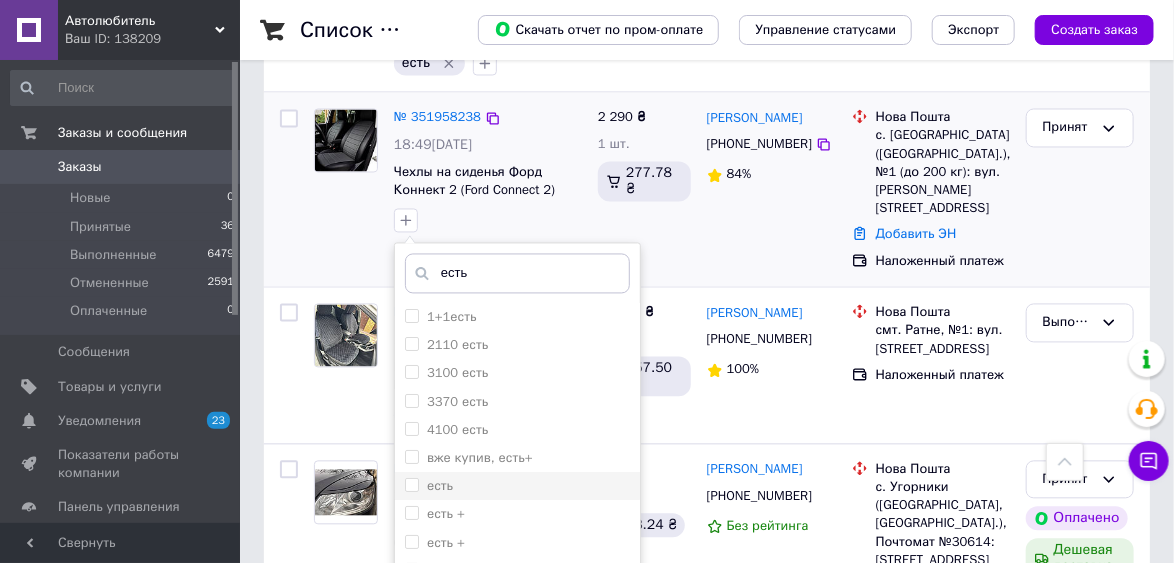 type on "есть" 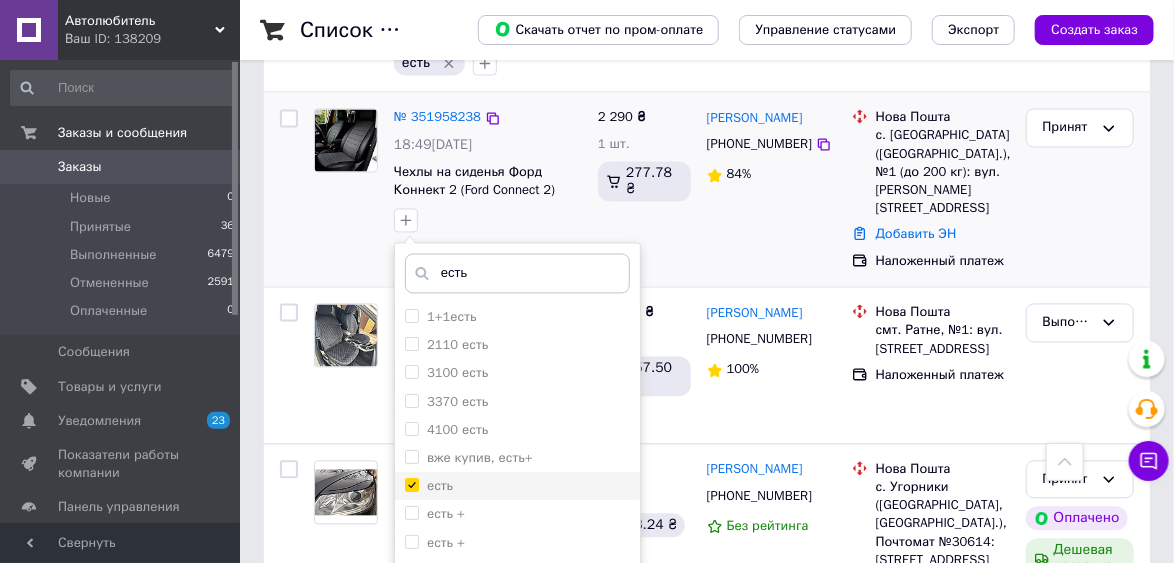 checkbox on "true" 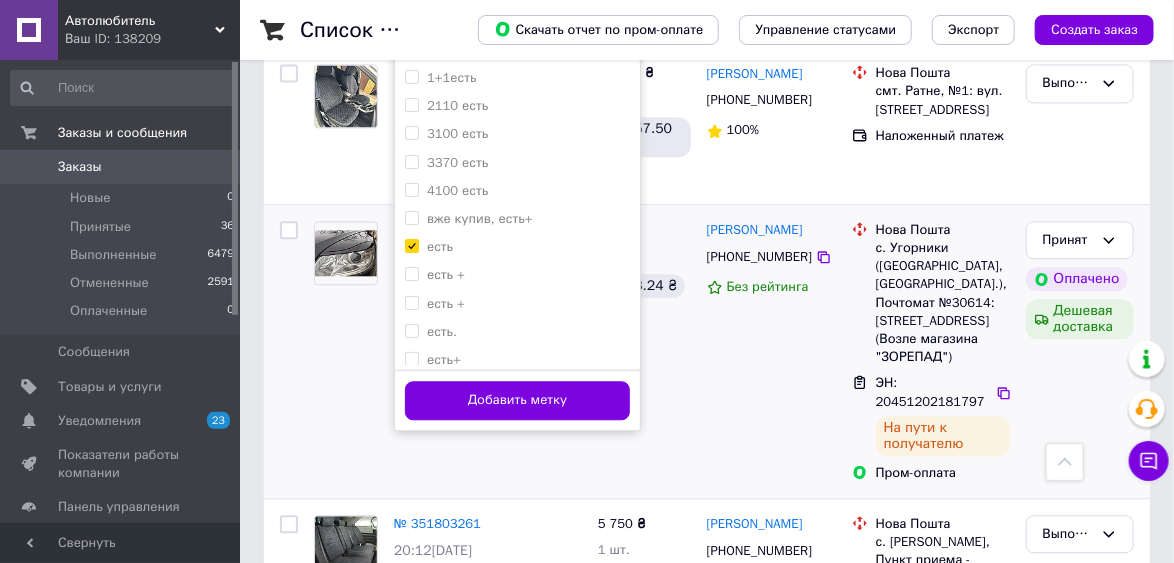 click on "Добавить метку" at bounding box center (517, 400) 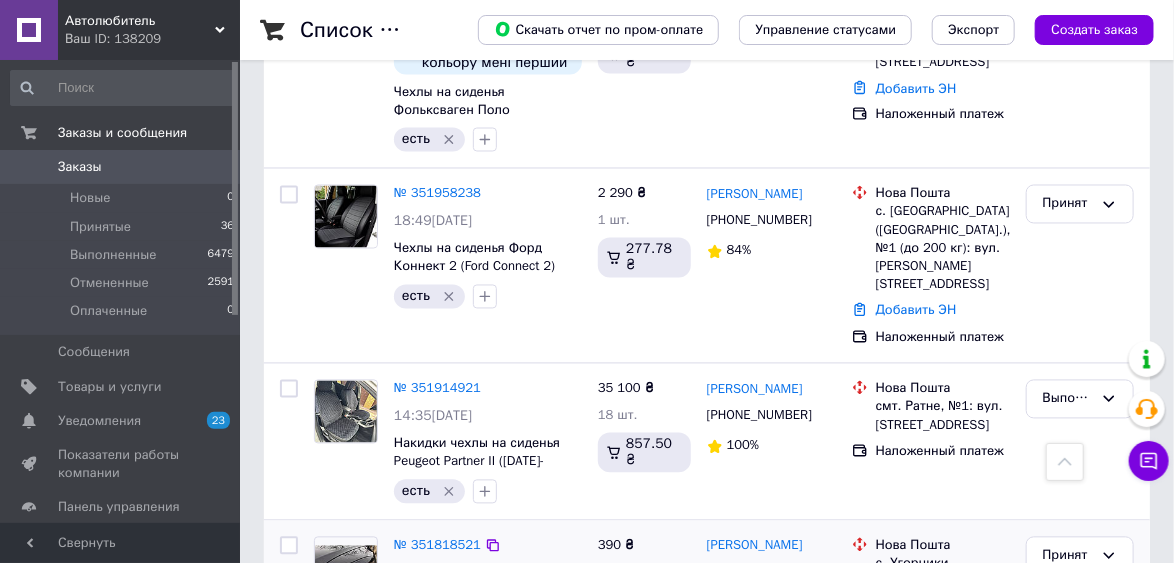 scroll, scrollTop: 1360, scrollLeft: 0, axis: vertical 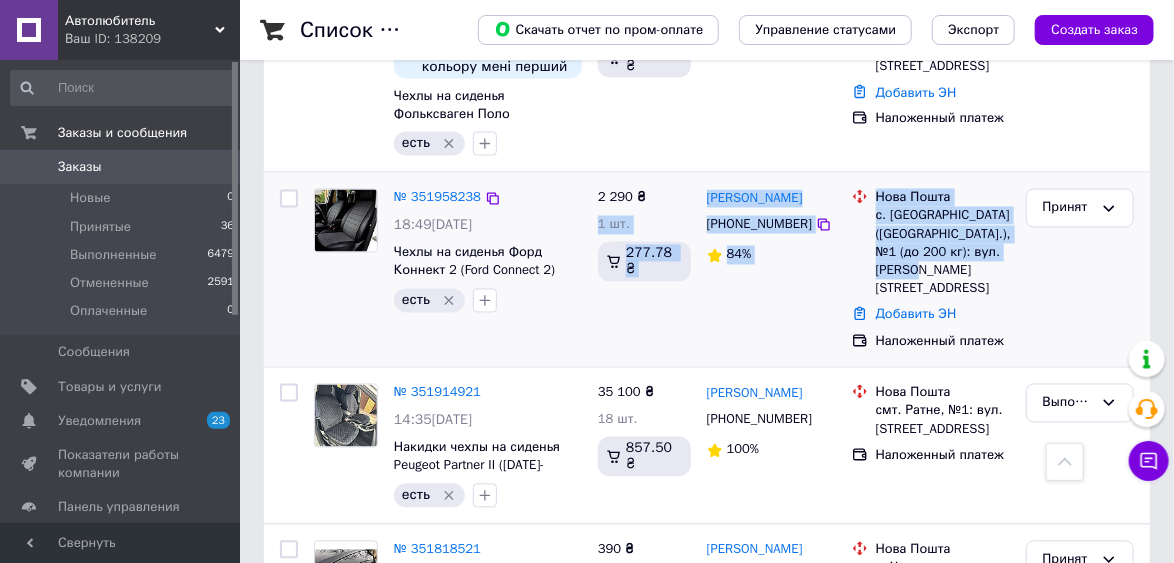drag, startPoint x: 688, startPoint y: 133, endPoint x: 993, endPoint y: 214, distance: 315.5725 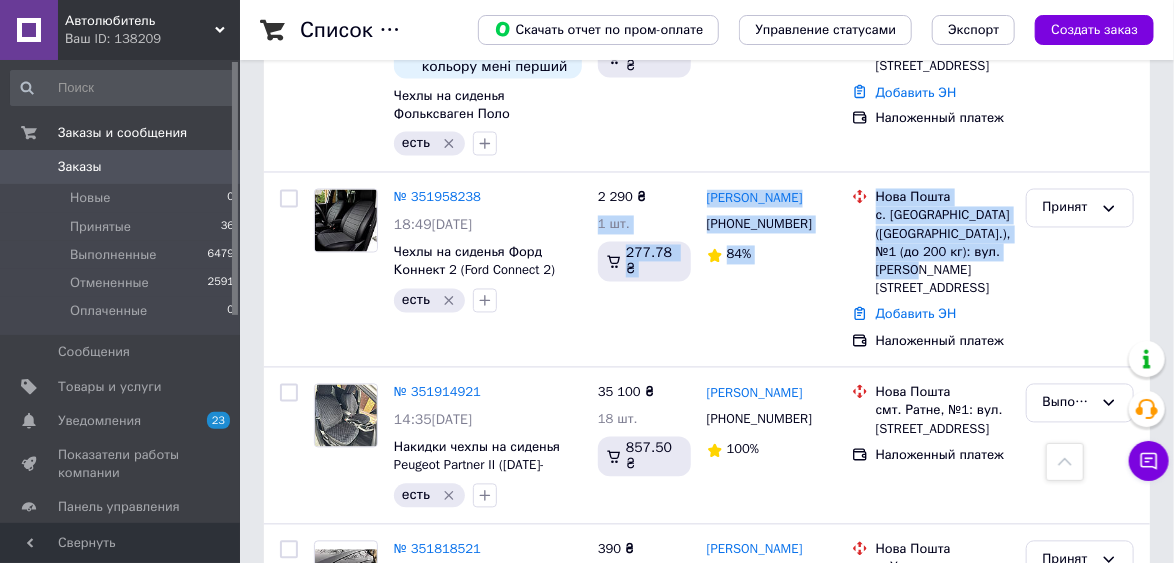 scroll, scrollTop: 0, scrollLeft: 0, axis: both 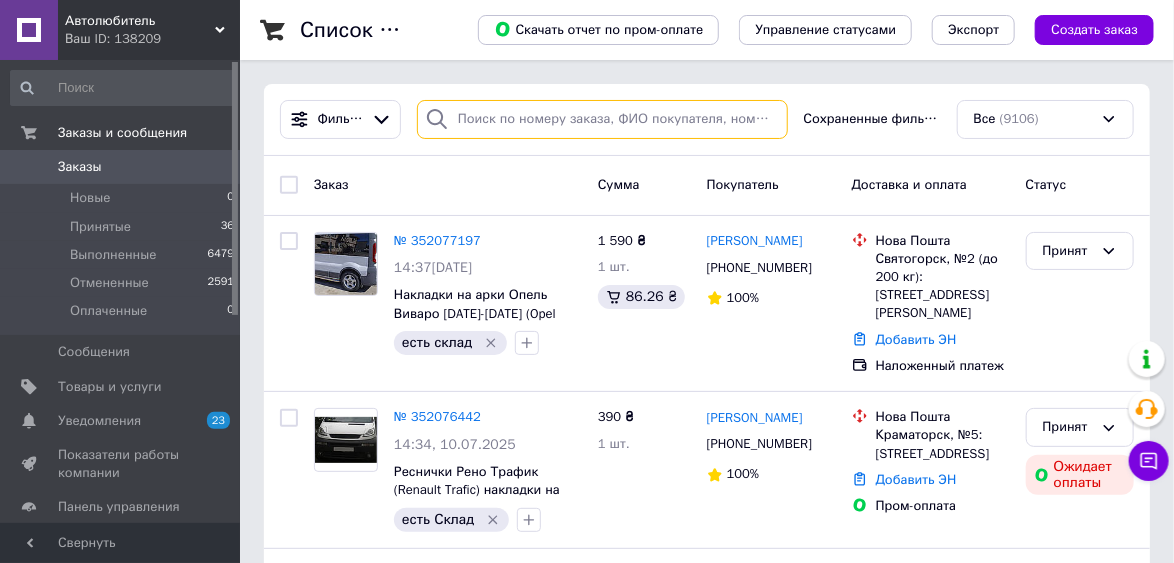 click at bounding box center (602, 119) 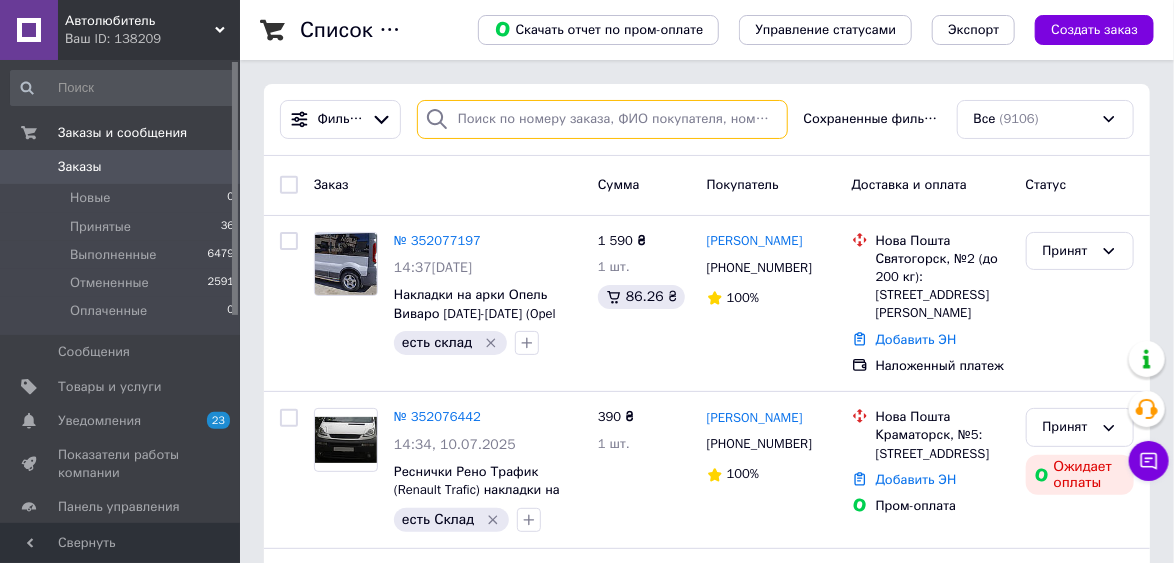 paste on "380956455097" 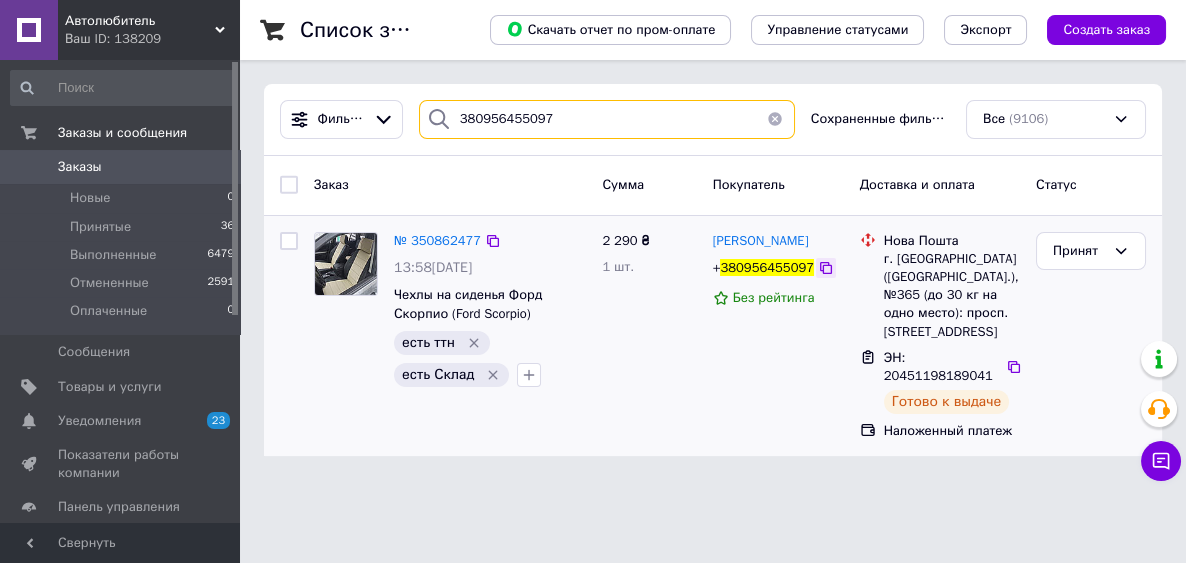 type on "380956455097" 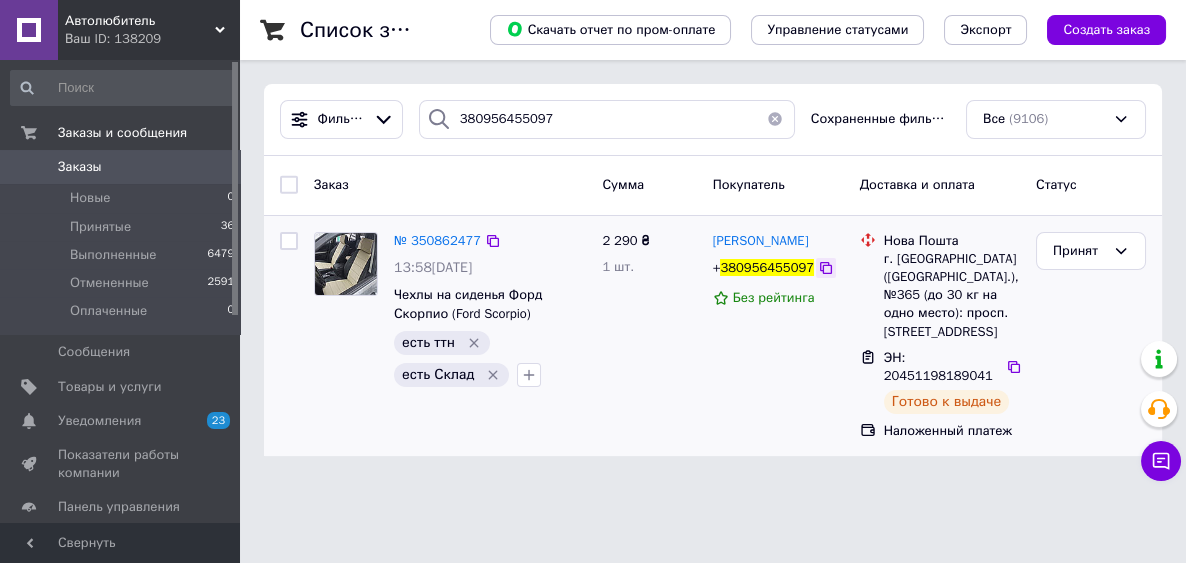 click 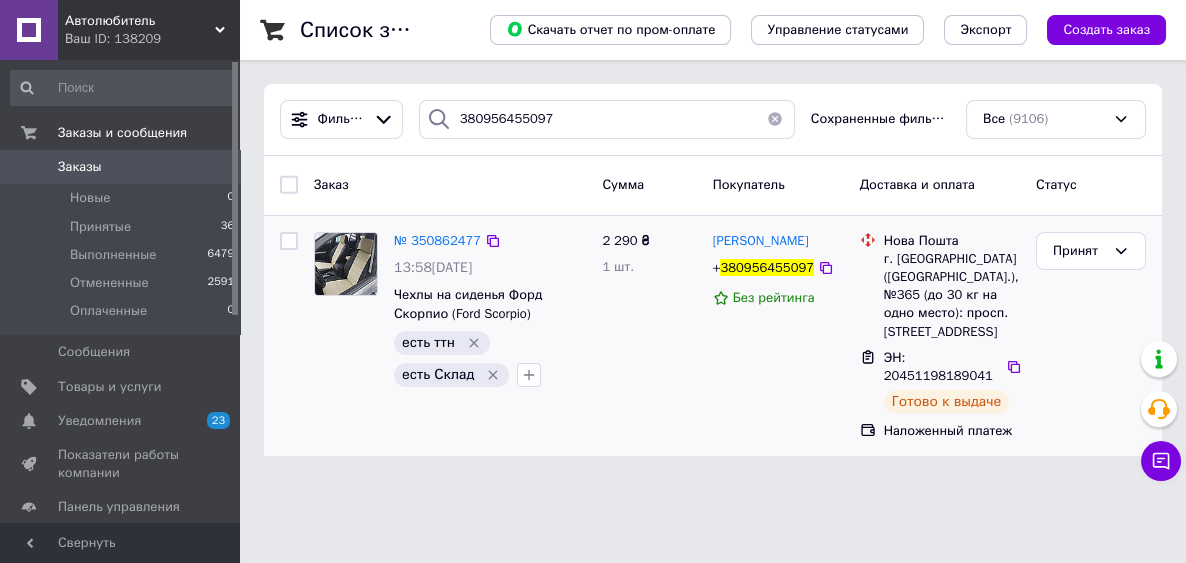 click on "Принят" at bounding box center (1091, 336) 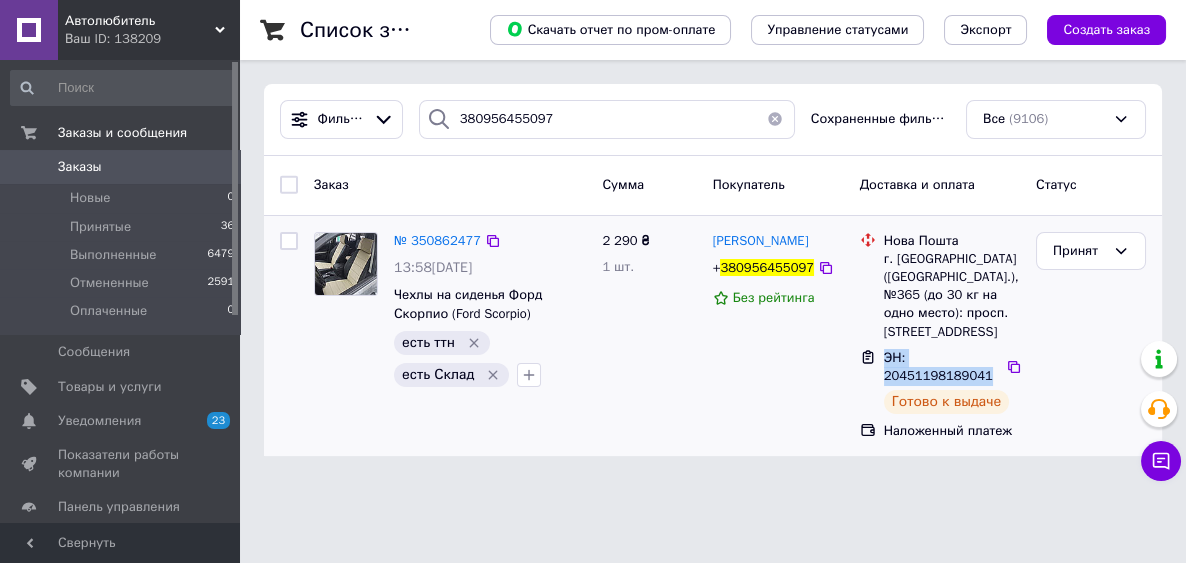 drag, startPoint x: 984, startPoint y: 354, endPoint x: 877, endPoint y: 357, distance: 107.042046 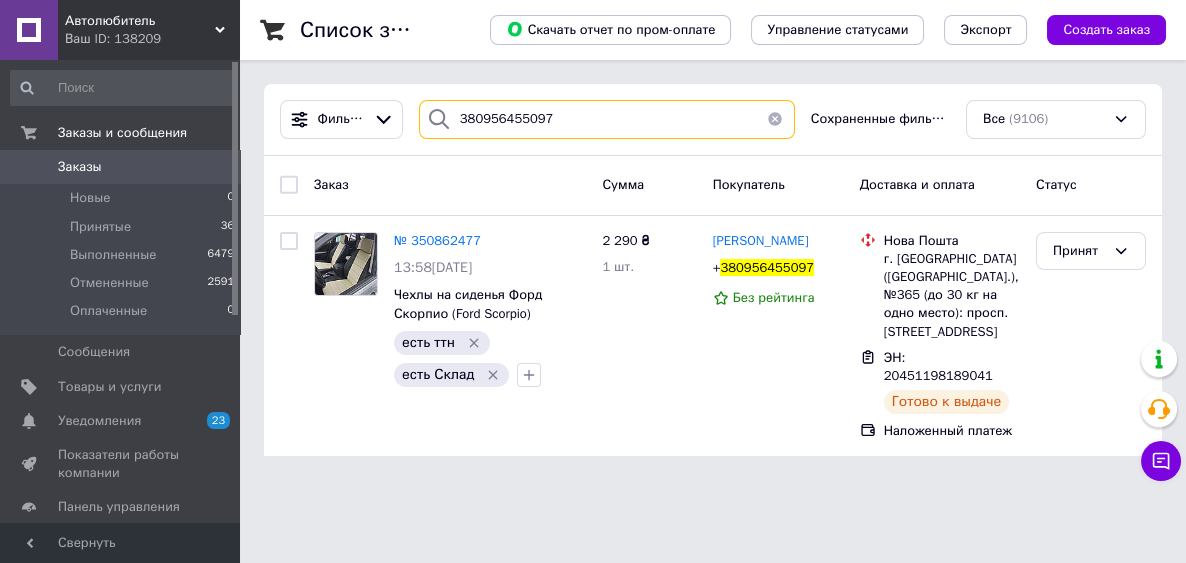 drag, startPoint x: 545, startPoint y: 120, endPoint x: 457, endPoint y: 119, distance: 88.005684 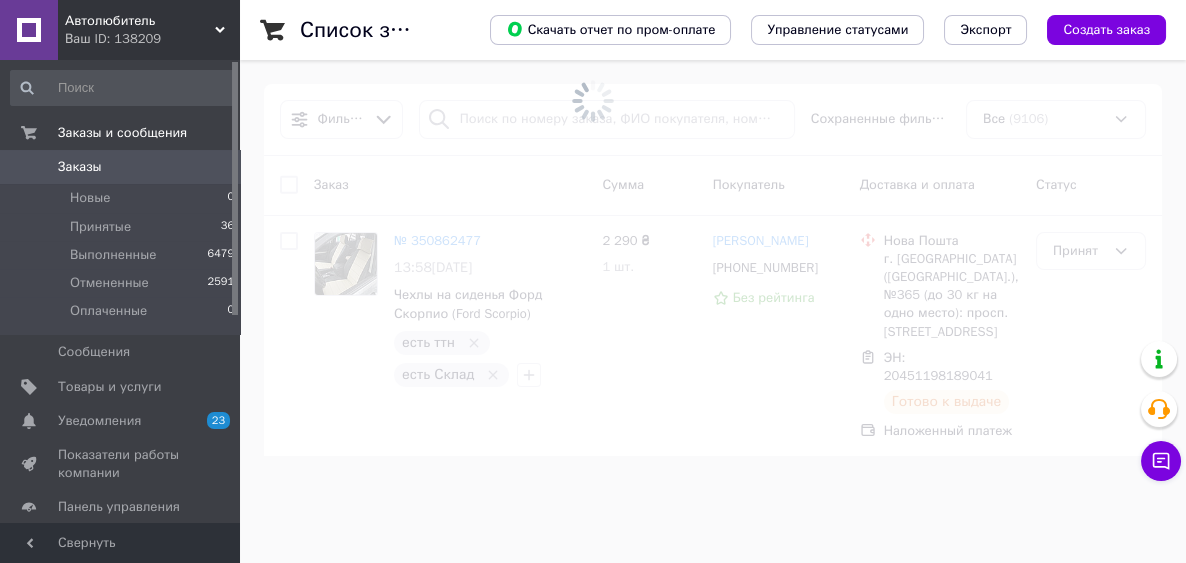 click at bounding box center [593, 101] 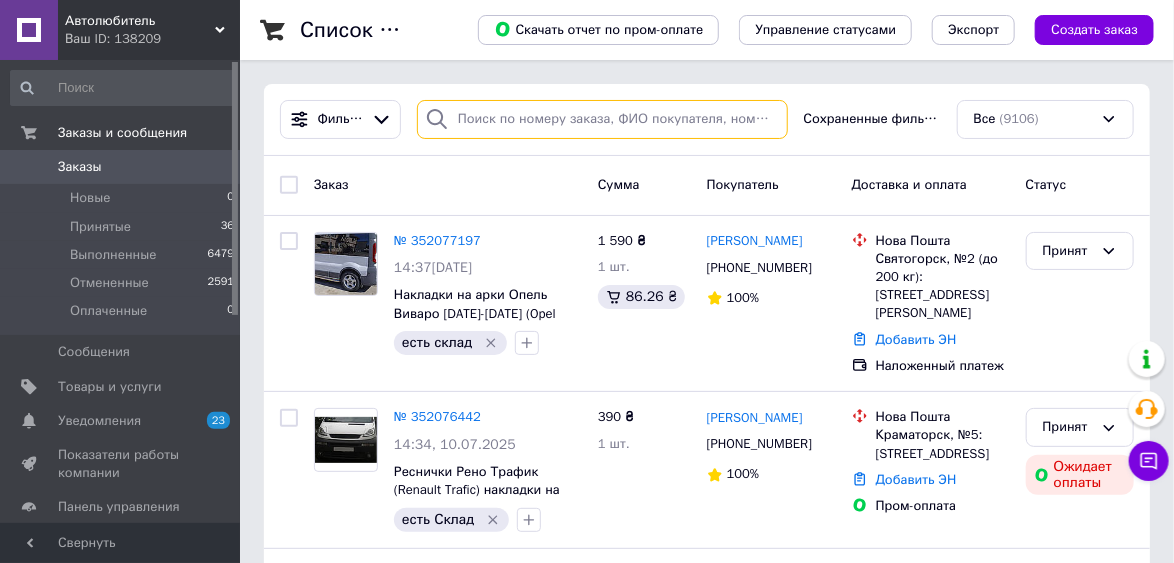 click at bounding box center (602, 119) 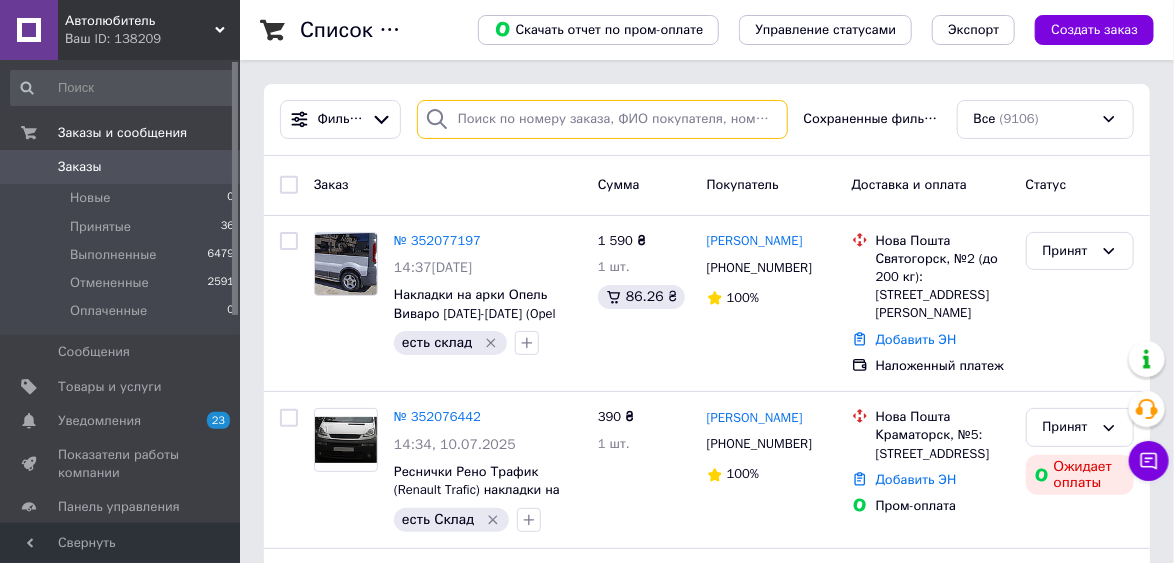 paste on "380684338148" 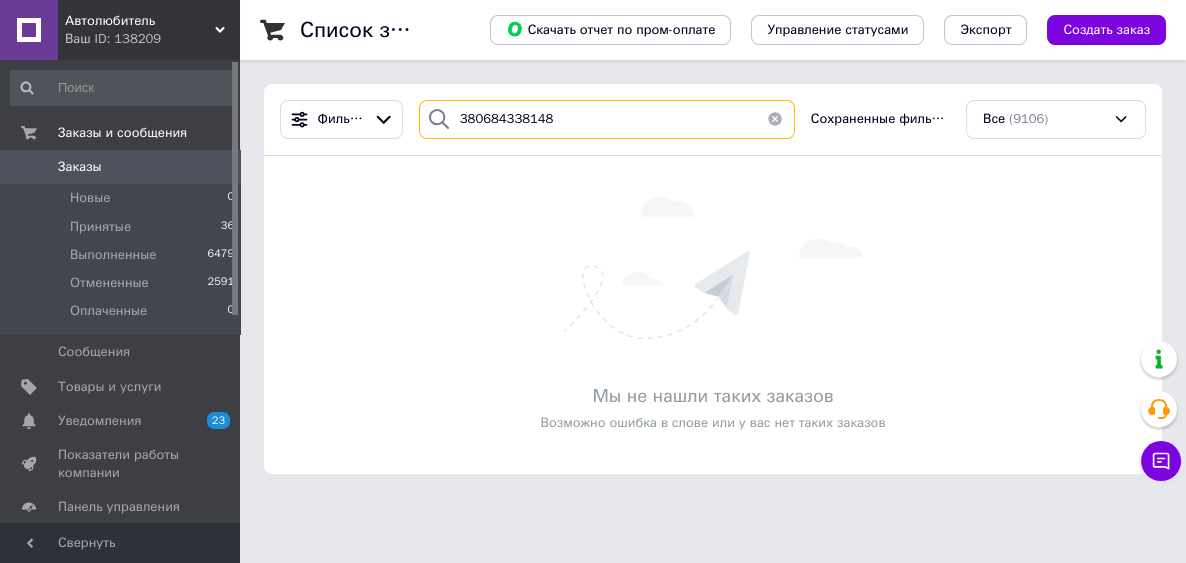 type on "380684338148" 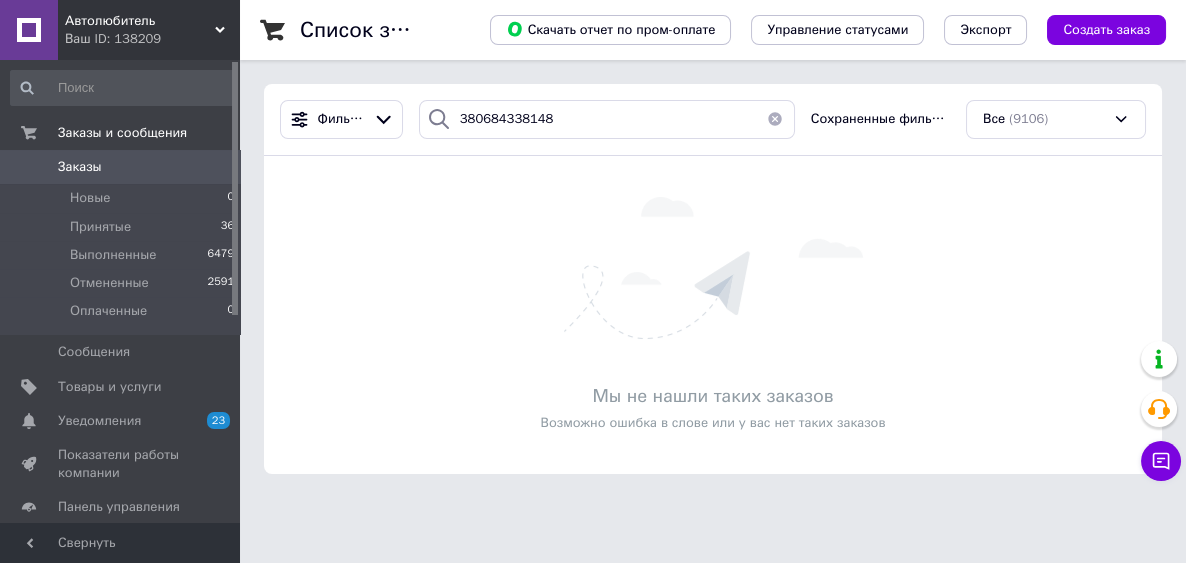 click on "Заказы" at bounding box center (80, 167) 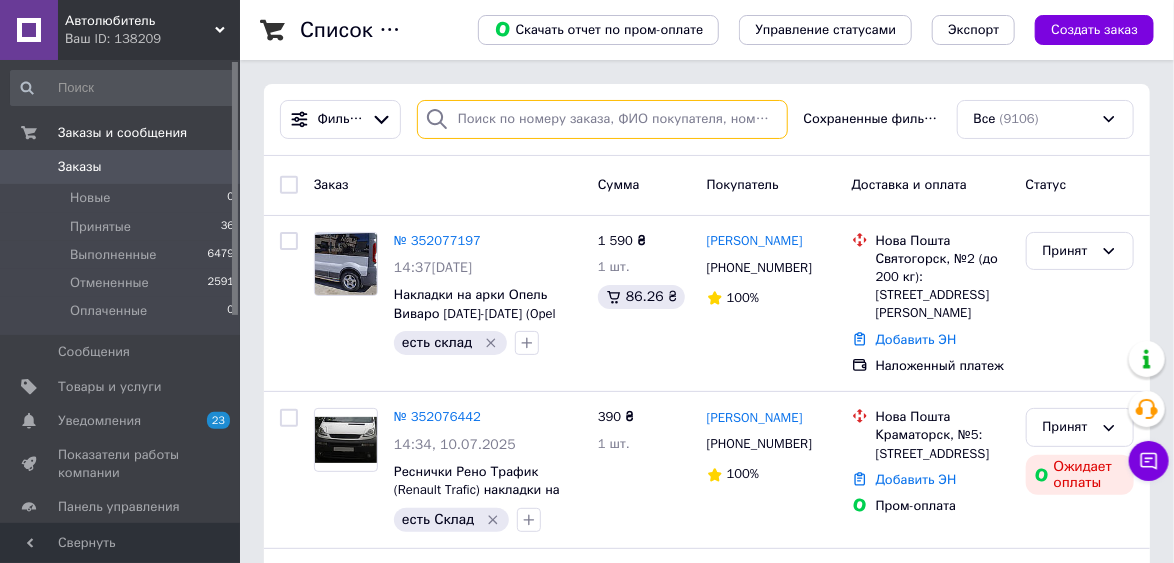 click at bounding box center (602, 119) 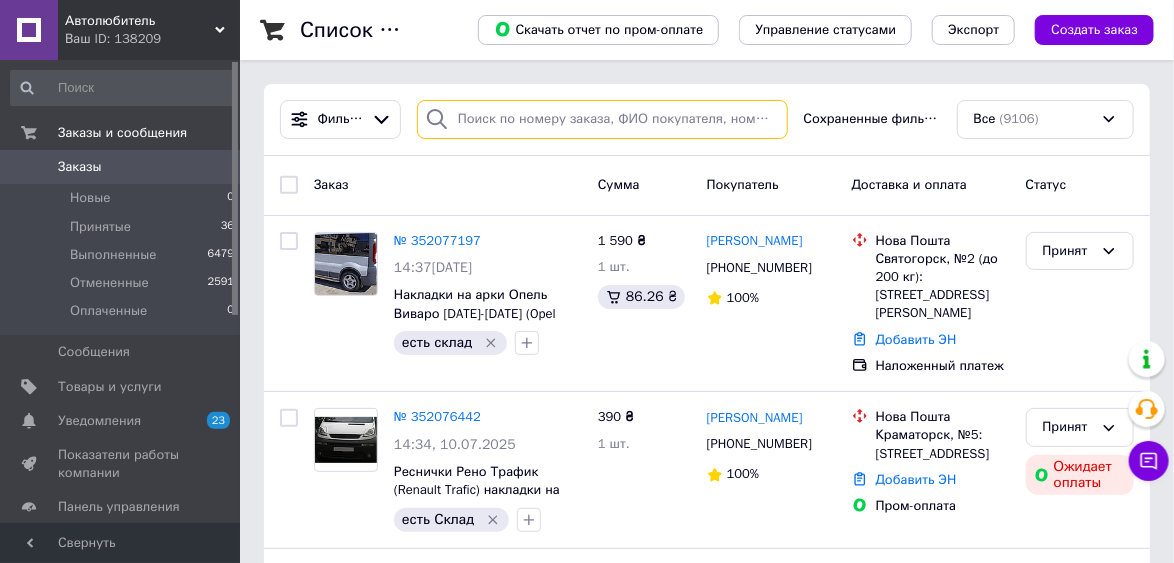paste on "380684338148" 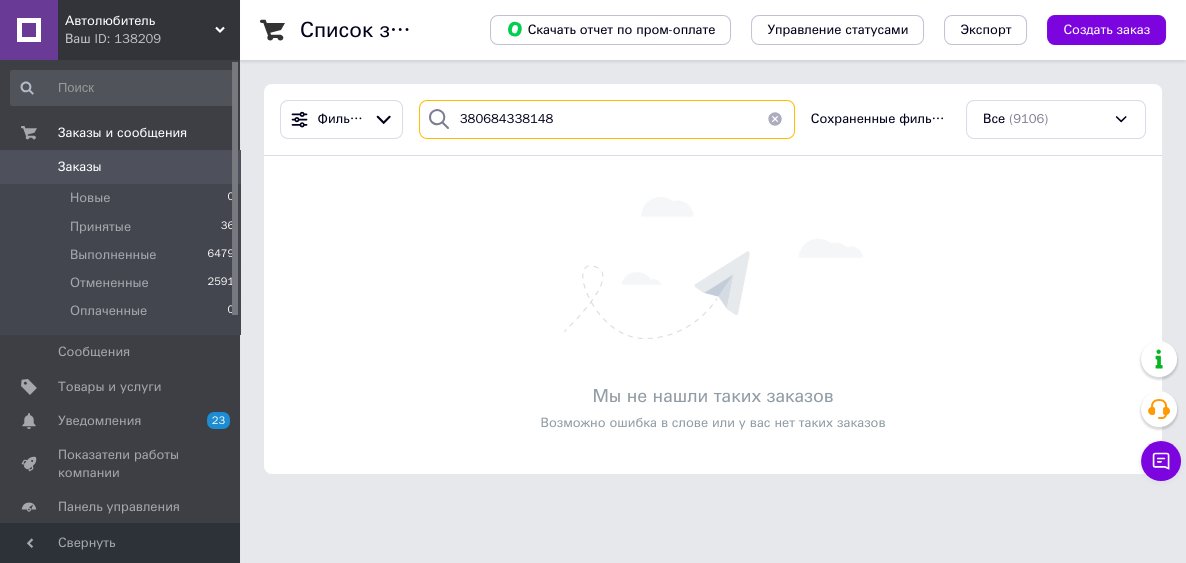 type on "380684338148" 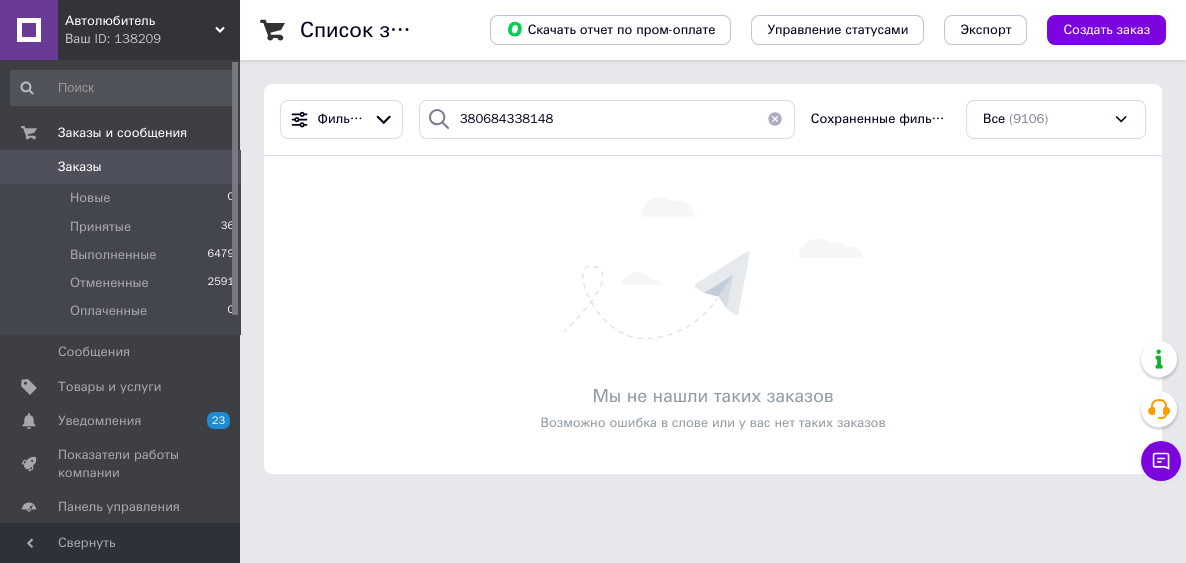 click on "Мы не нашли таких заказов Возможно ошибка в слове или у вас нет таких заказов" at bounding box center [713, 315] 